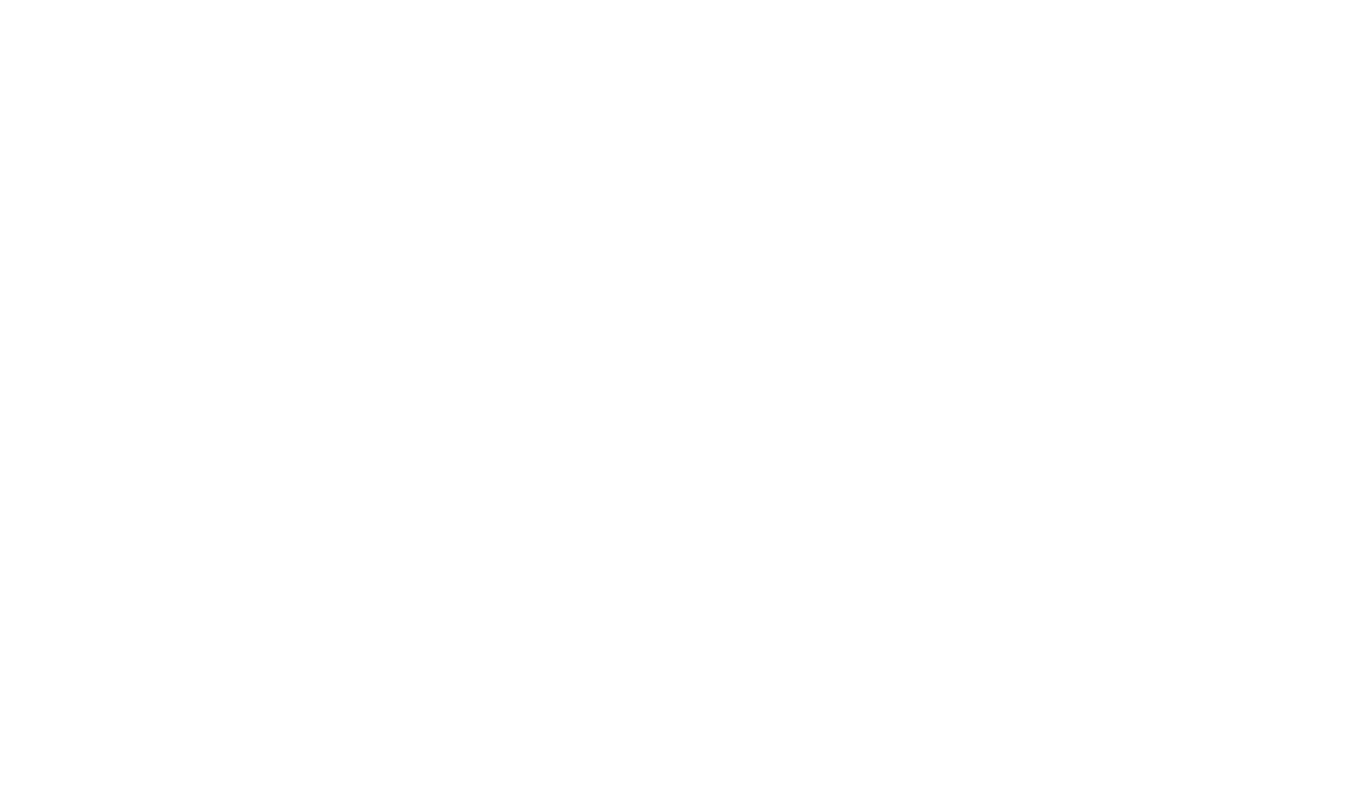 scroll, scrollTop: 0, scrollLeft: 0, axis: both 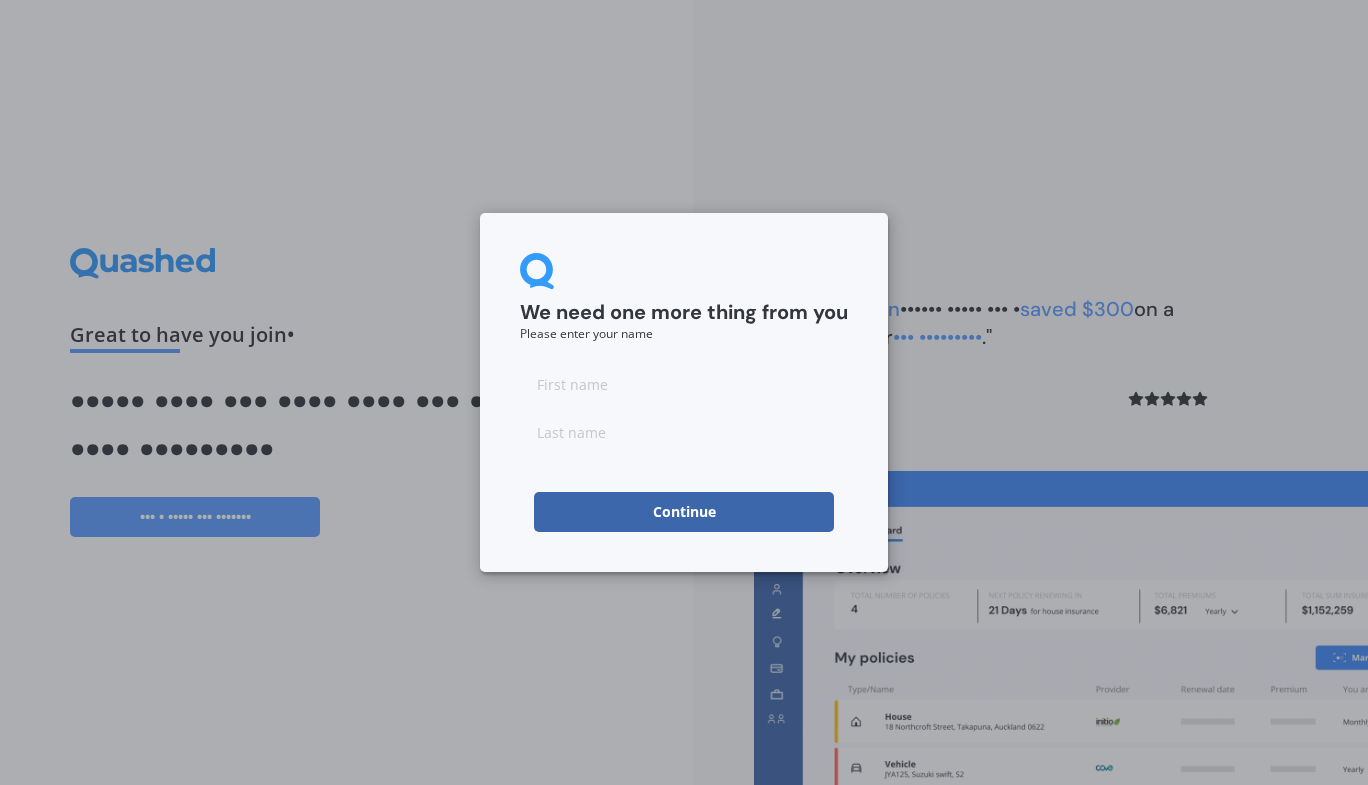 click at bounding box center (684, 384) 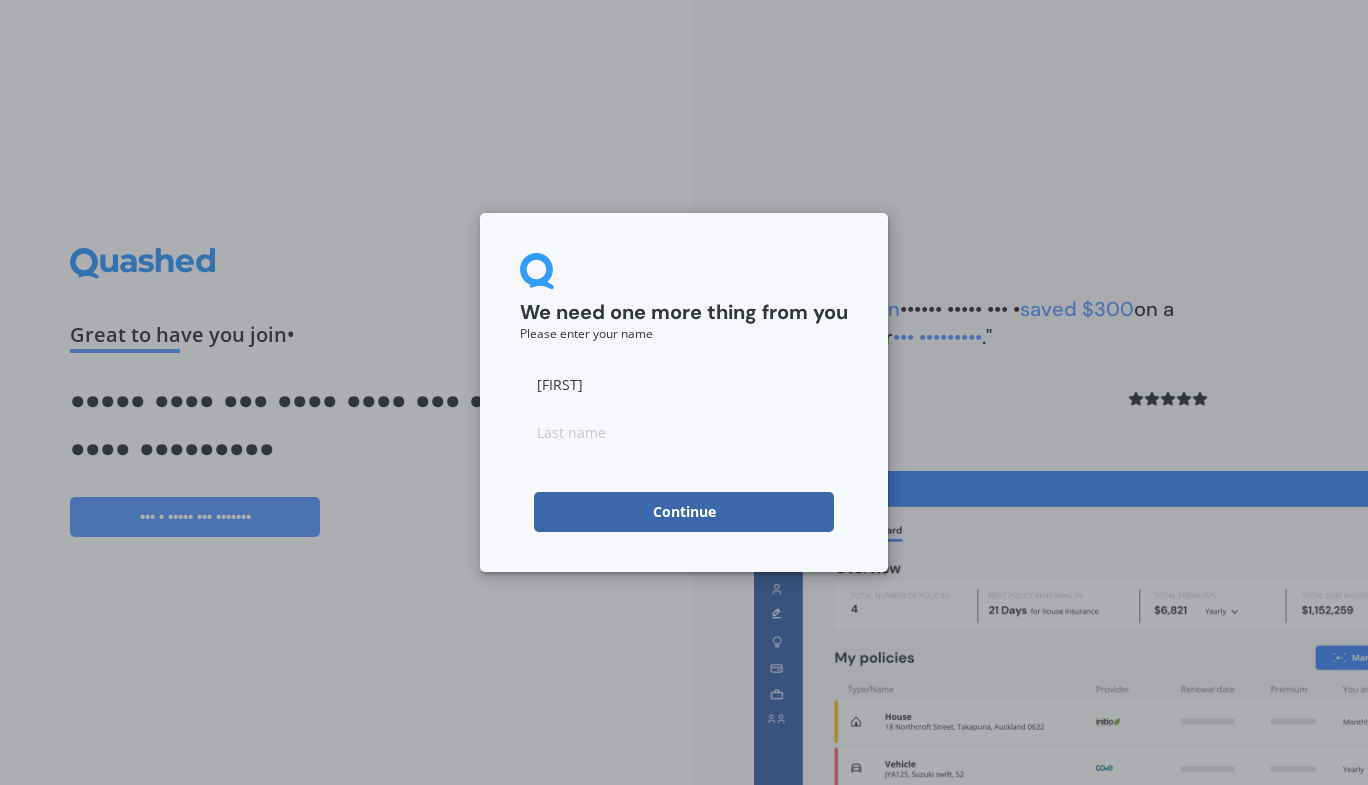 type on "[FIRST]" 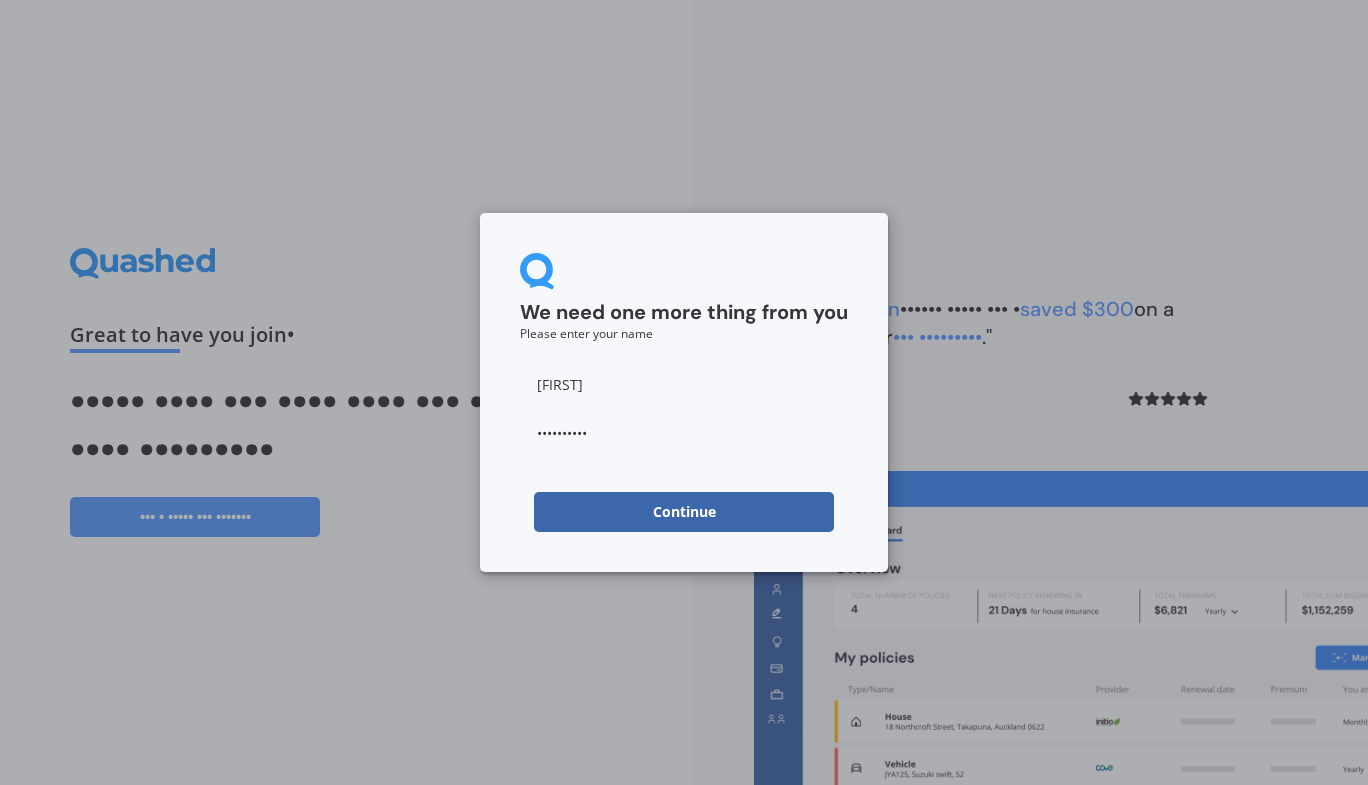 click on "••••••••••" at bounding box center [684, 432] 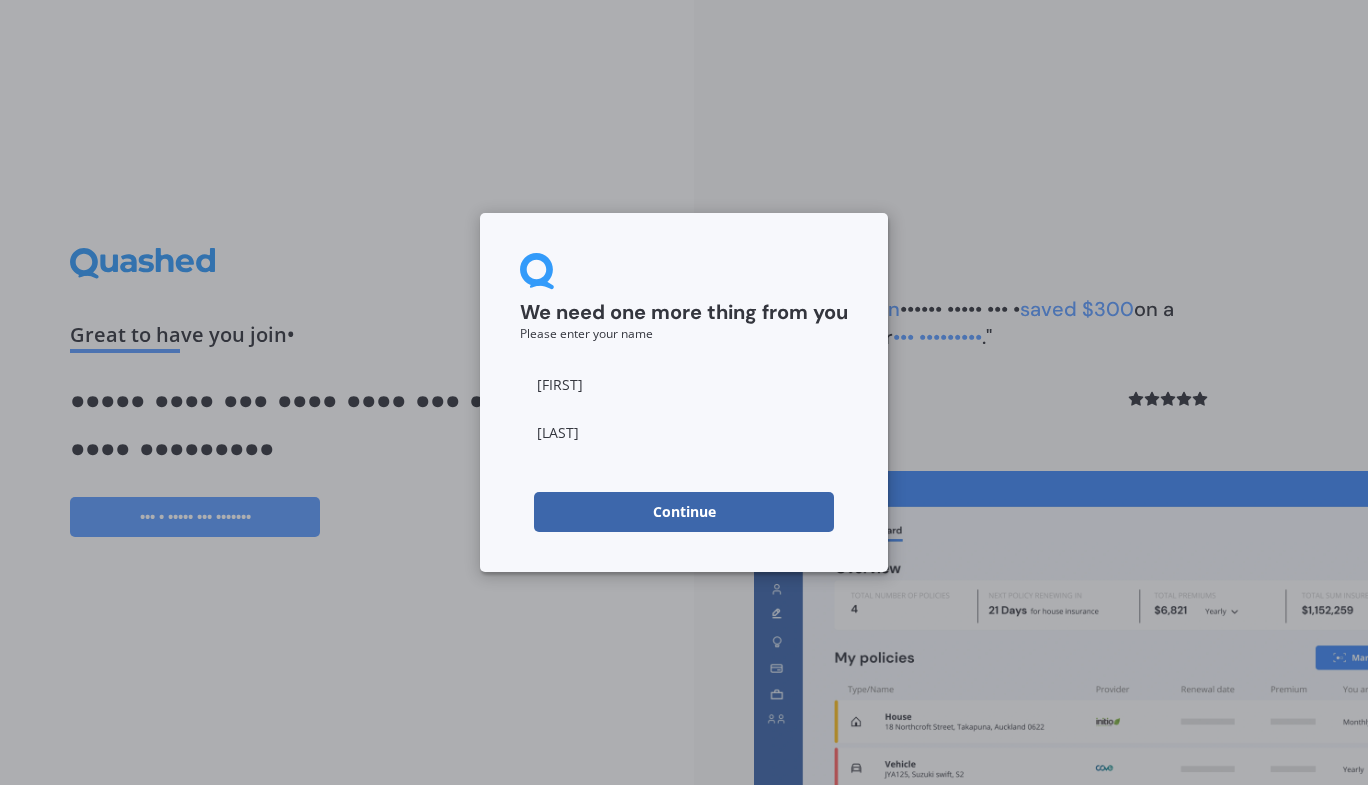 click on "Continue" at bounding box center [684, 512] 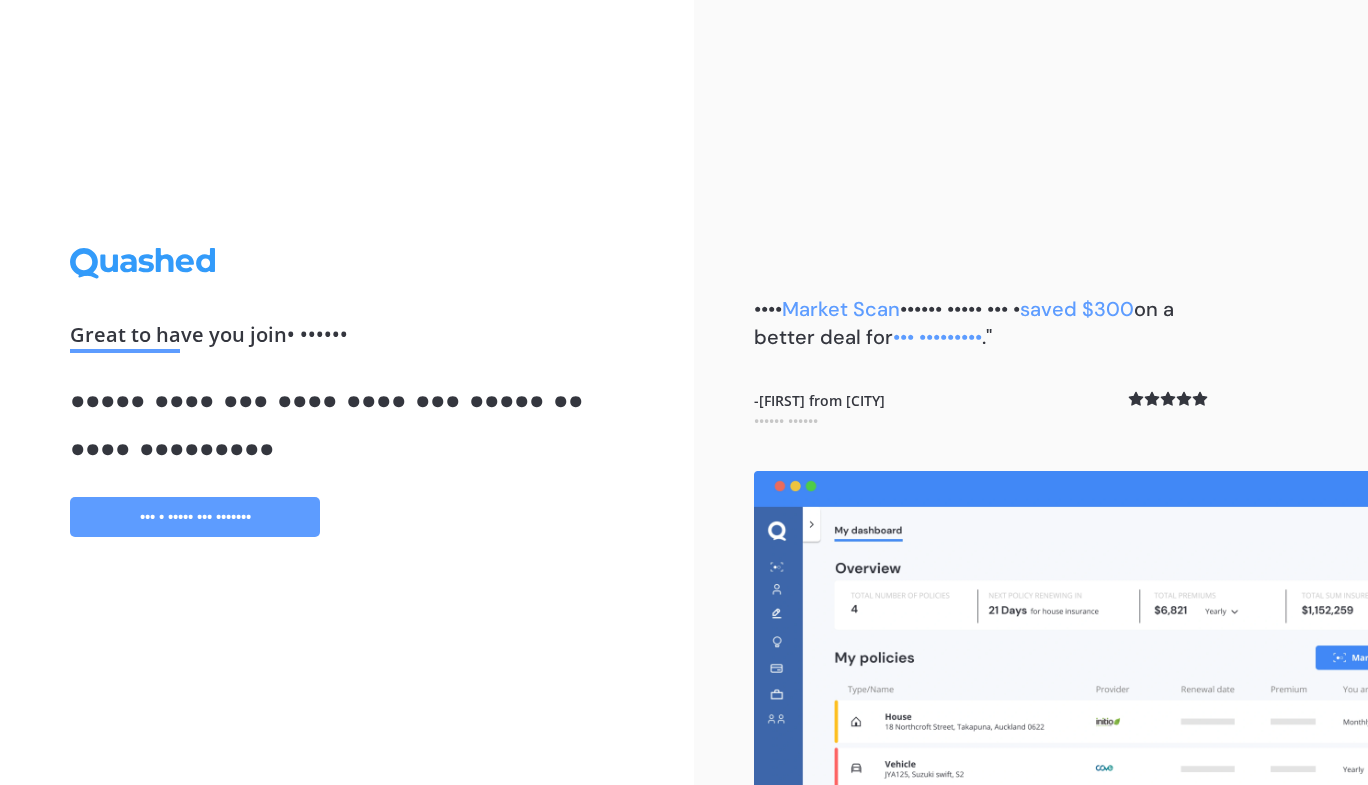 click on "••• • ••••• ••• •••••••" at bounding box center [195, 517] 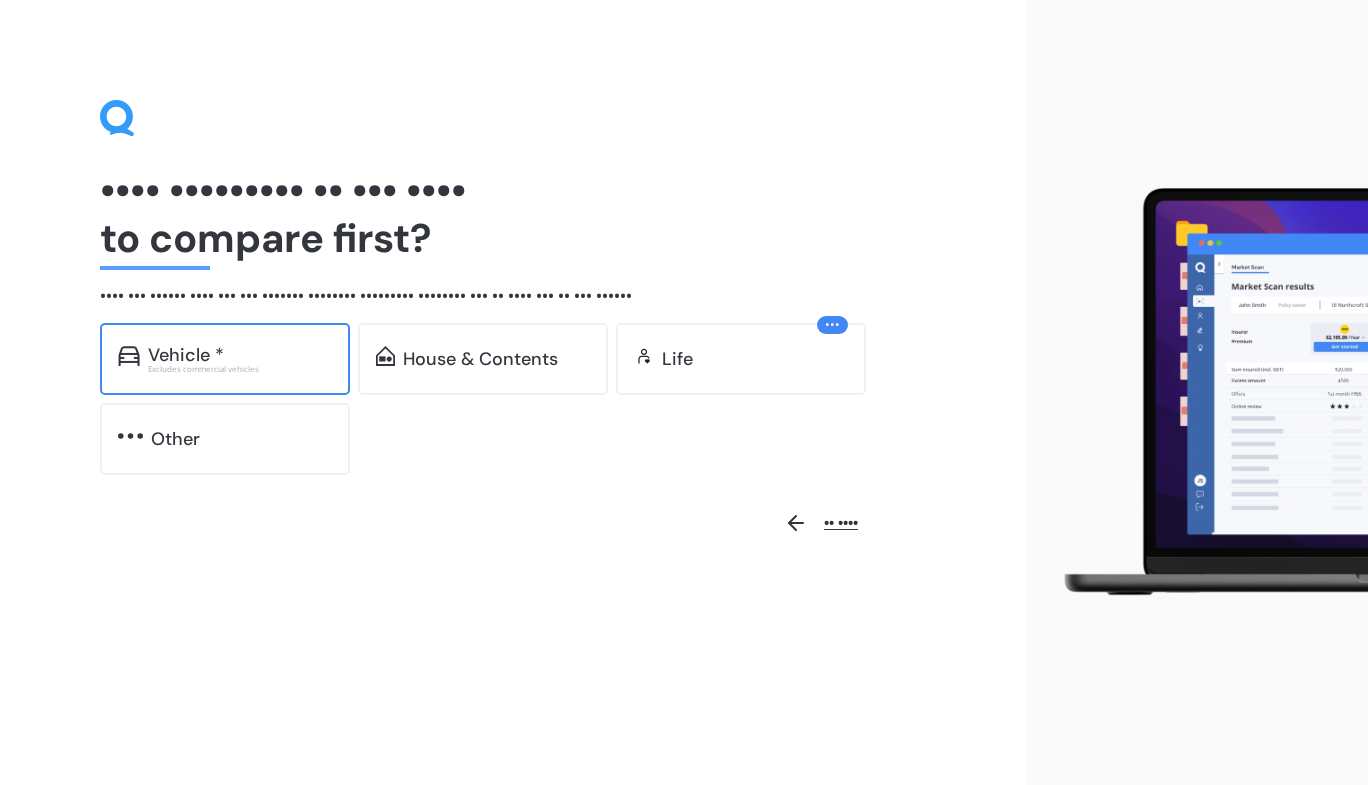click on "Vehicle * Excludes commercial vehicles" at bounding box center (225, 359) 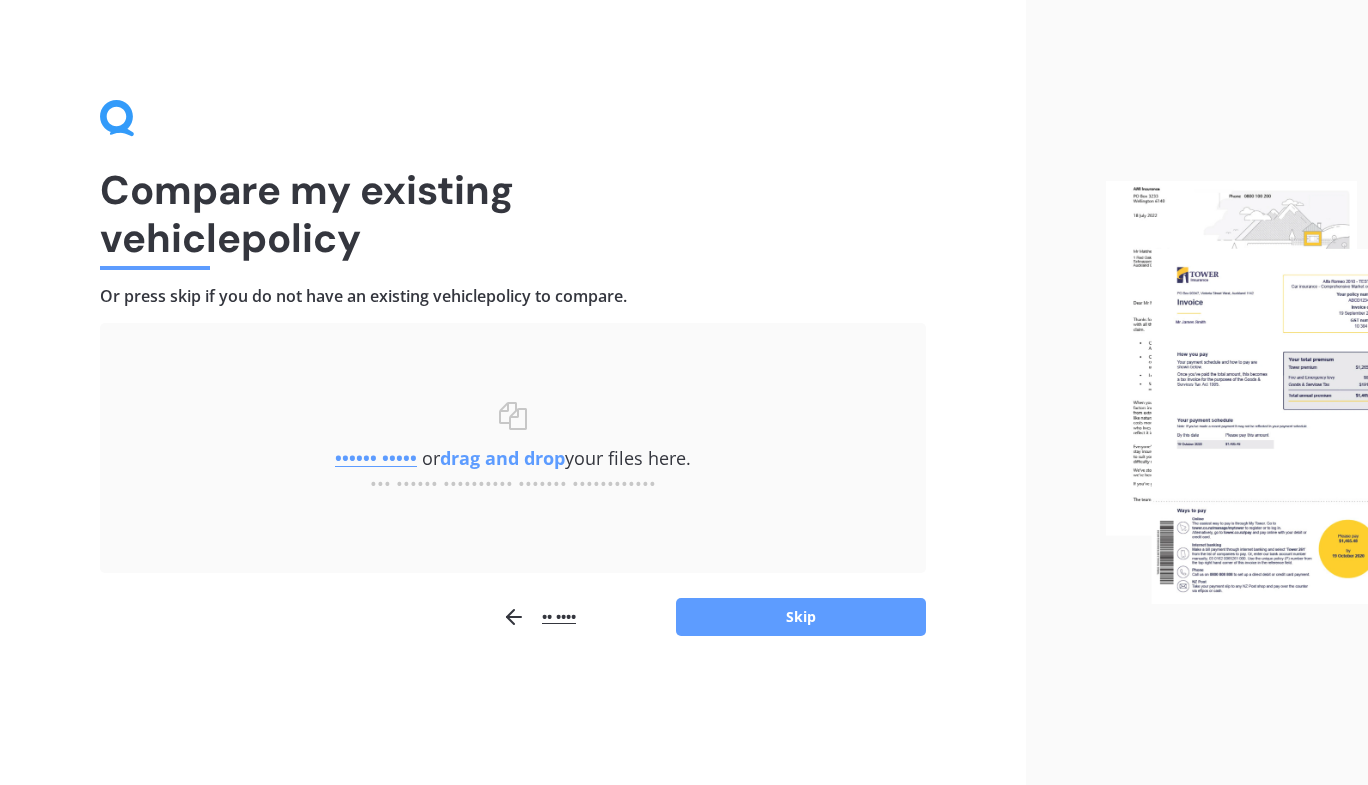 click on "•••••• •••••" at bounding box center [376, 458] 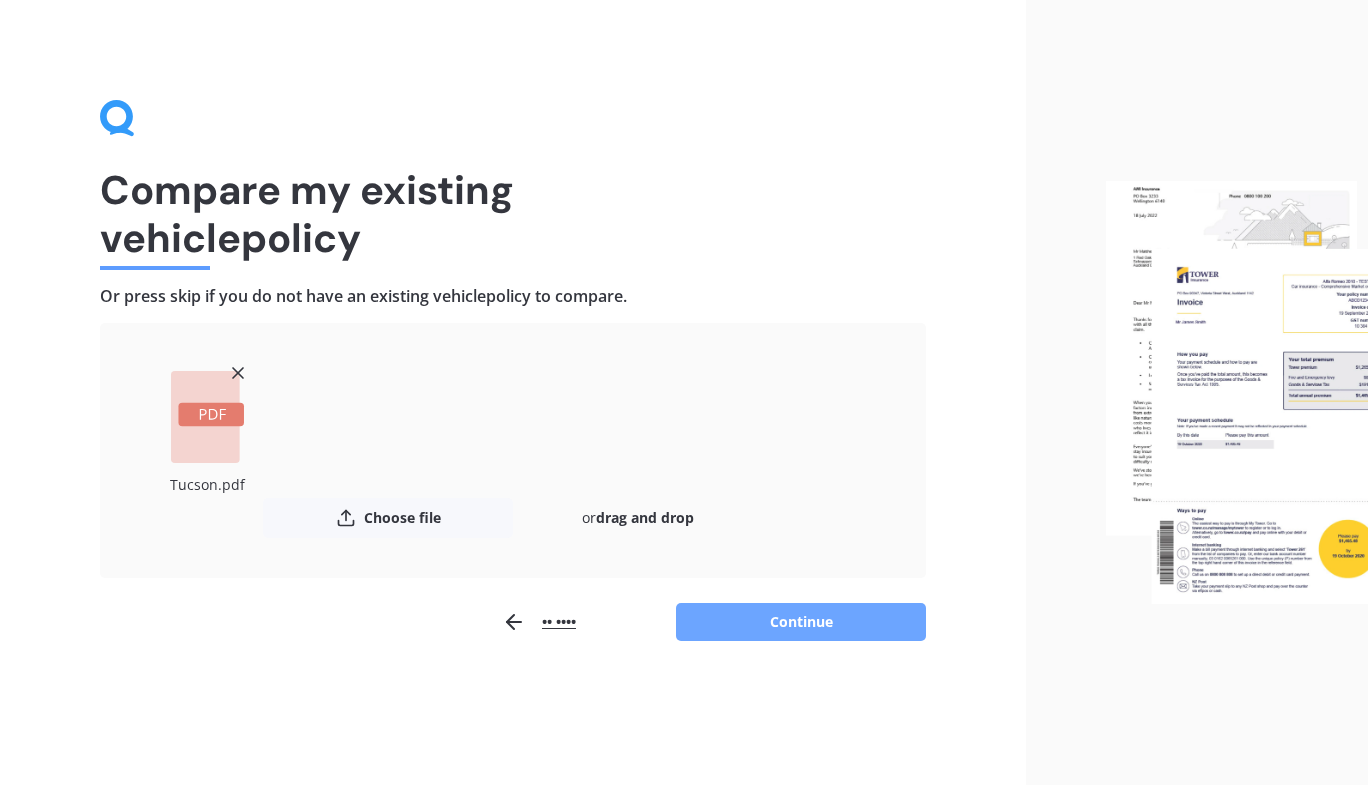 click on "Continue" at bounding box center [801, 622] 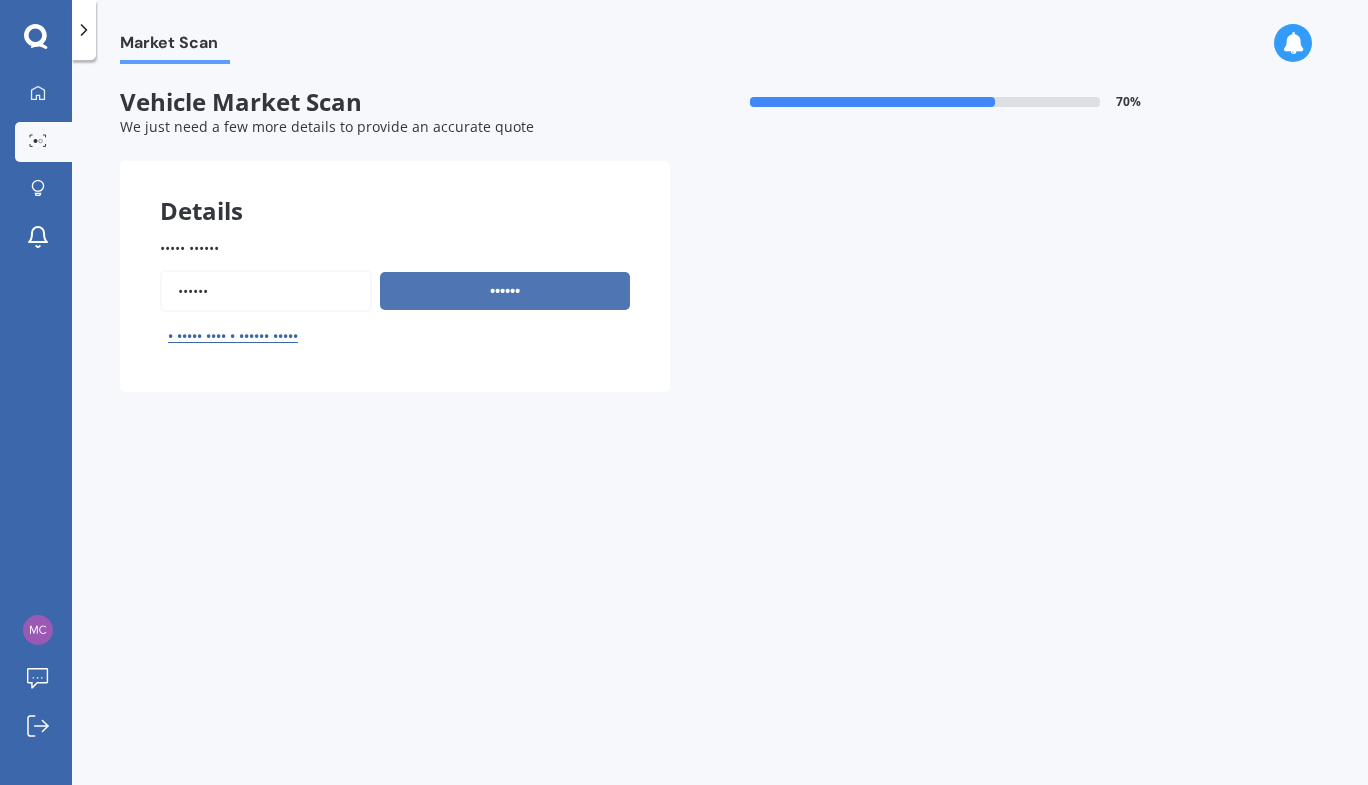 click on "••••••" at bounding box center (505, 291) 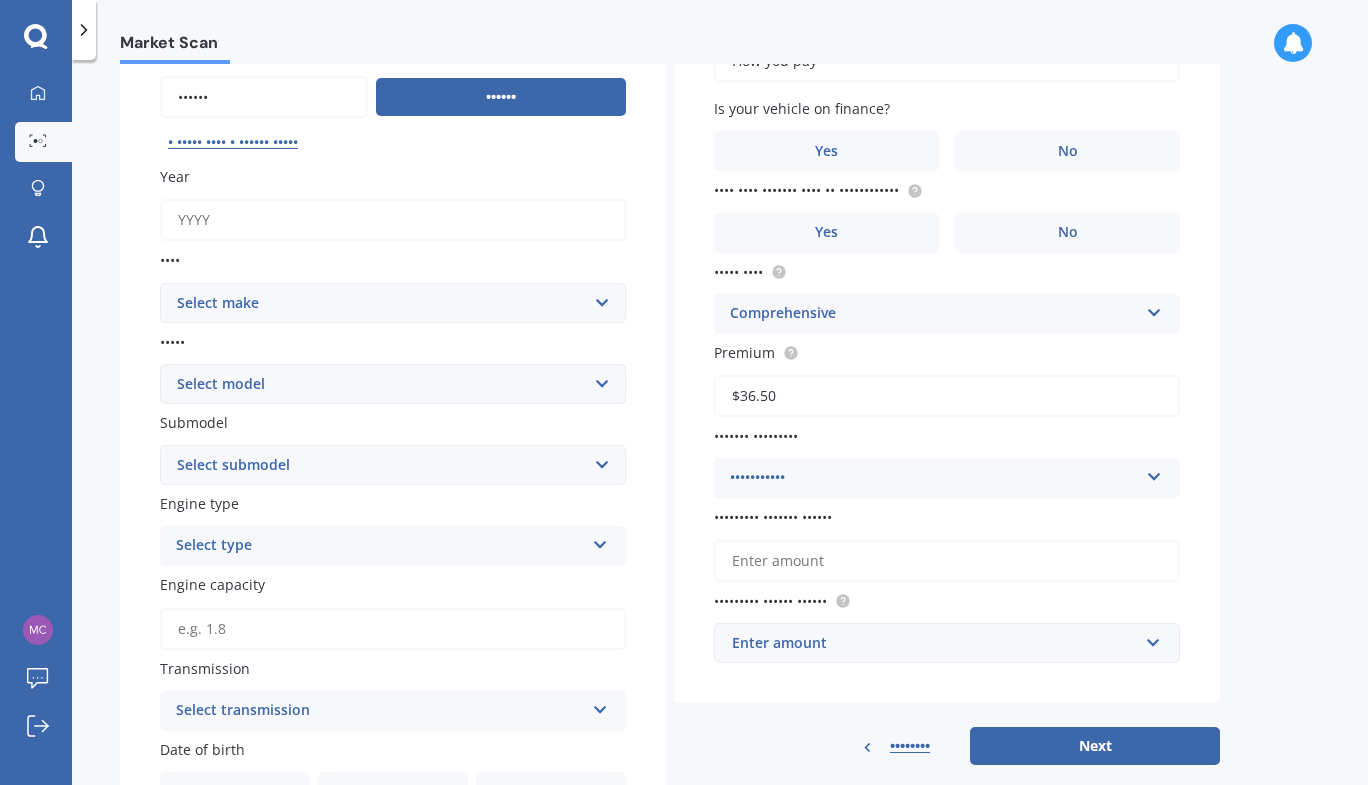 scroll, scrollTop: 196, scrollLeft: 0, axis: vertical 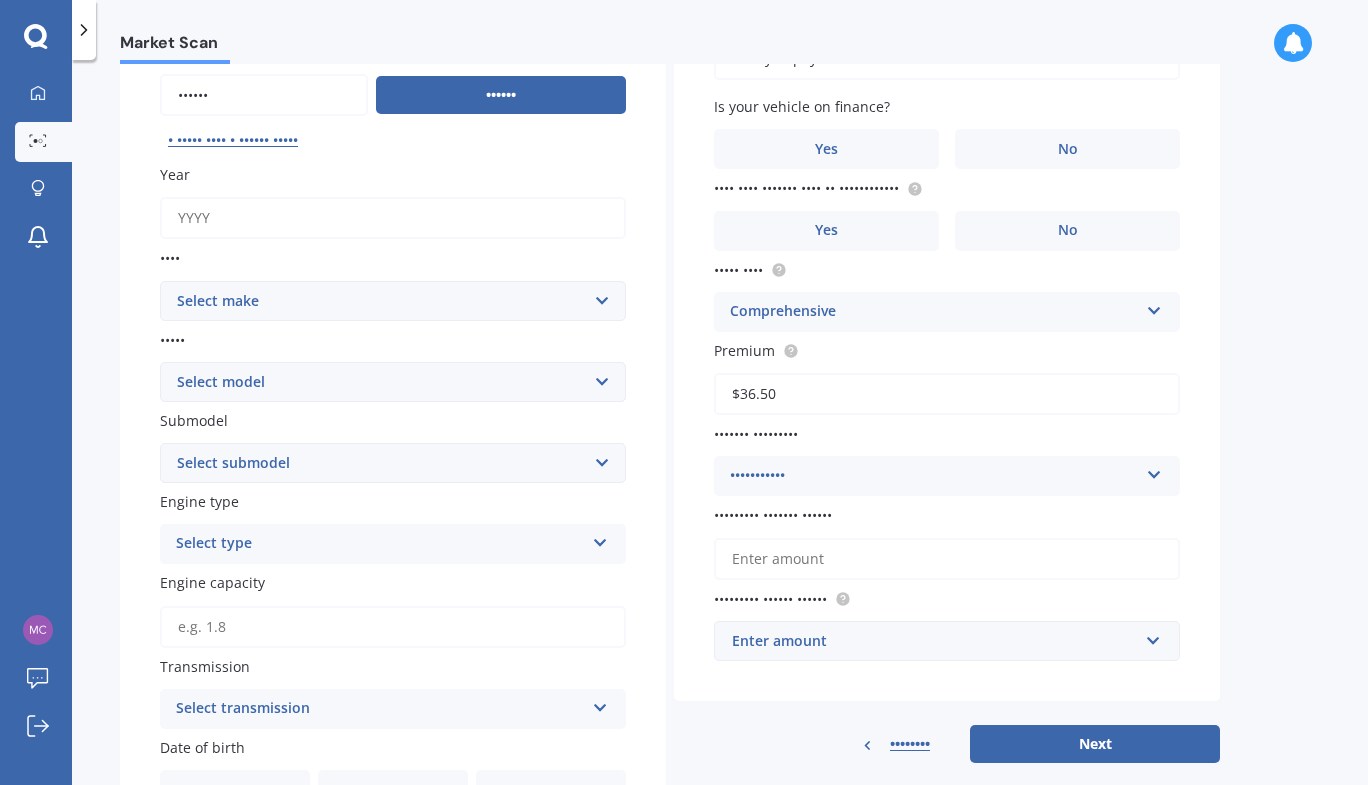 click on "Year" at bounding box center [393, 218] 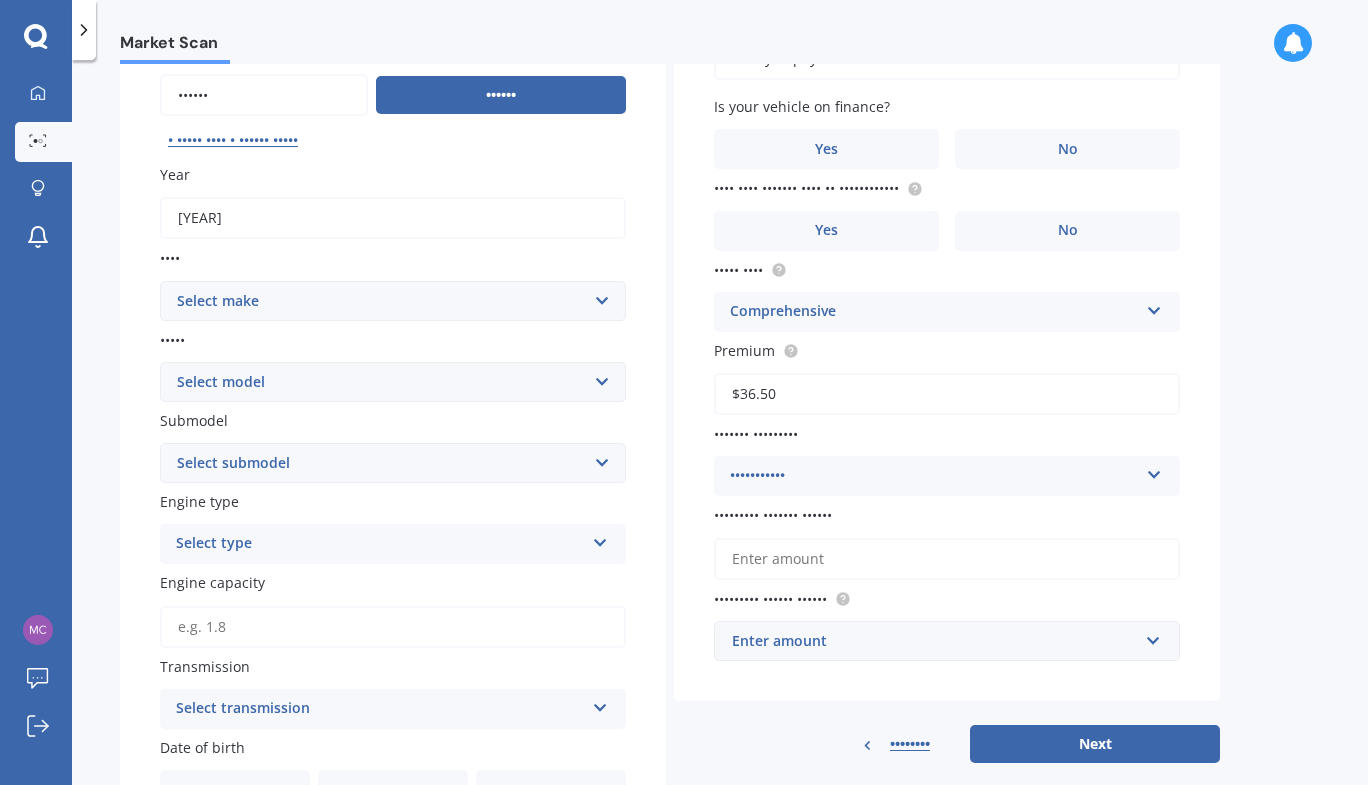 type on "[YEAR]" 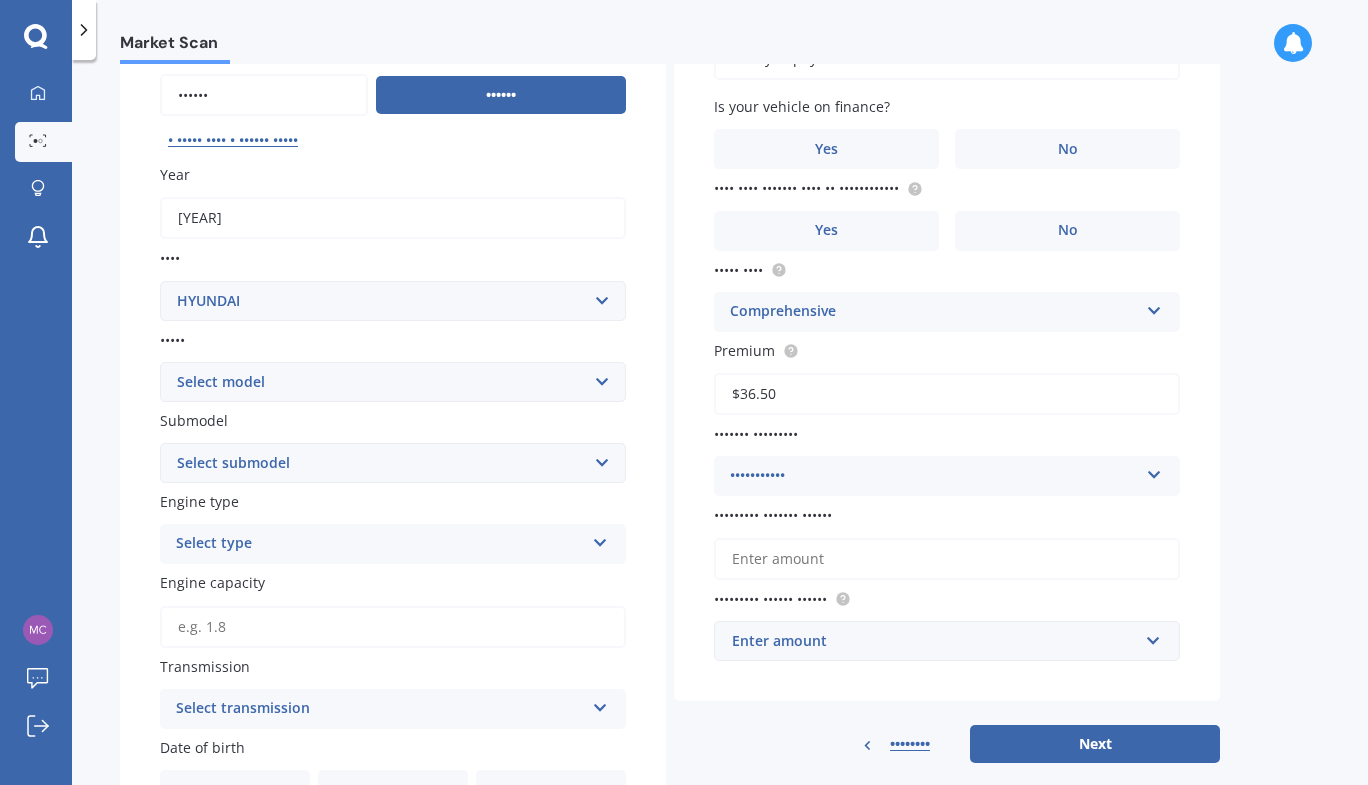 click on "•••••• •••• •• •••• ••••• ••••• •••••• •••• •••••• ••••••• ••••••• ••• ••• •••••••• •••••• ••••• ••••••••• •••••••• ••••••• ••••••••• ••••• •••••• •••••••• ••••••• ••••• •••••••• ••••• •••••• ••••••• •••• ••••••• •••• ••••• ••••••••• •••• ••••• •••••• ••••• ••••••• ••••••• ••• ••• ••••• •••• ••• ••••• ••••••• •••• •••••• ••••••• ••••••• ••••• •••••• ••••••• •••••••• ••••• ••••• ••• •••••• •••••• •••• ••• ••• •••• ••••••••••• •••••• ••••••••• ••• ••••• ••••••• ••••• ••••• ••• •••• •••••••• •••••••• ••••• ••••••• •••••••• ••• •••••••• •••• •••••••••••• ••••••• •••• •••••••••• •••••• •••••• •••••• •••••• ••••• •••• •••••• ••••••• •••••••• •••••••• ••••••• ••••••• •••••• ••• ••••• ••••• ••••• ••••••• ••••• ••••• ••••• •••• •••••• •••• •••••• ••••• ••••• ••••••••• •••••• •••••• •••• ••••• •••••• •••••• ••••••• ••• •••••••• •••••••••• ••••• ••••••••• ••••••••• ••" at bounding box center (393, 301) 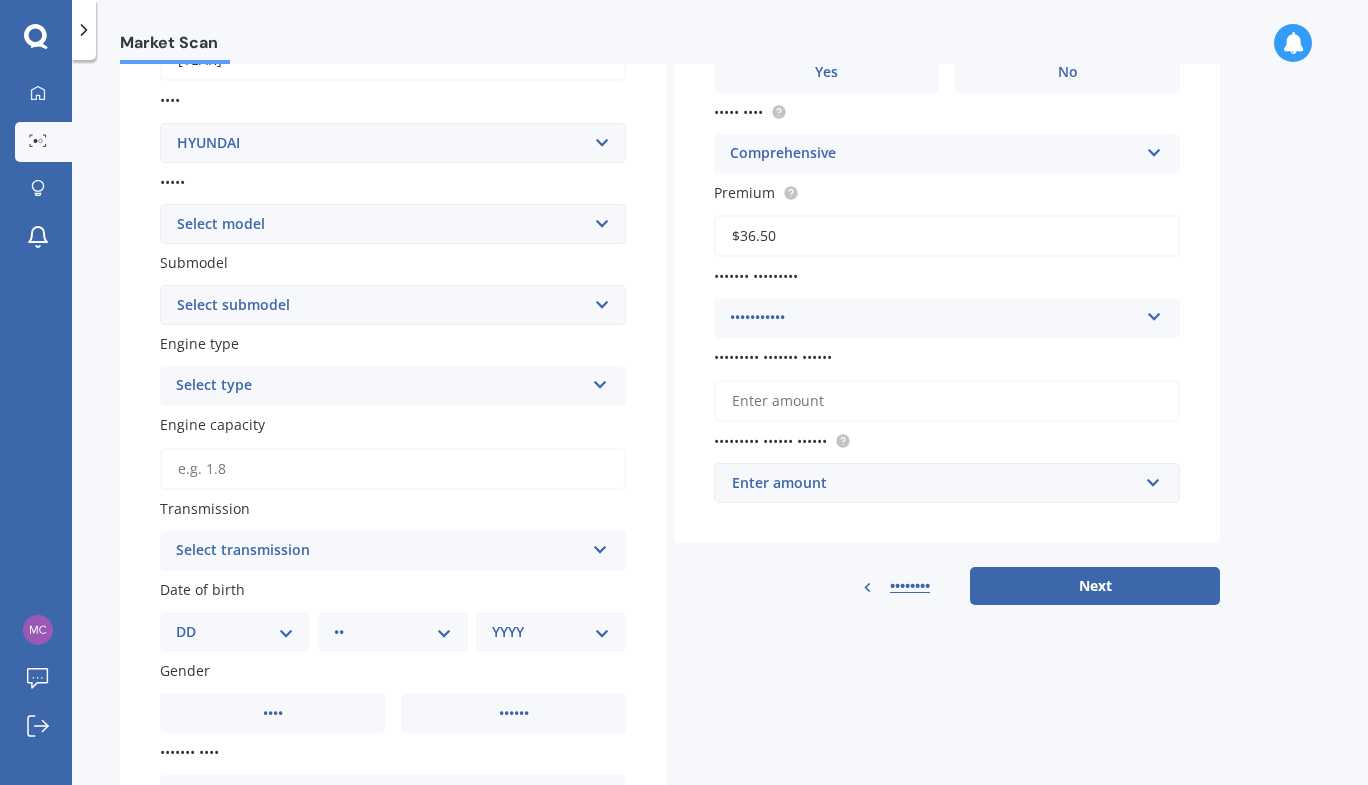 scroll, scrollTop: 355, scrollLeft: 0, axis: vertical 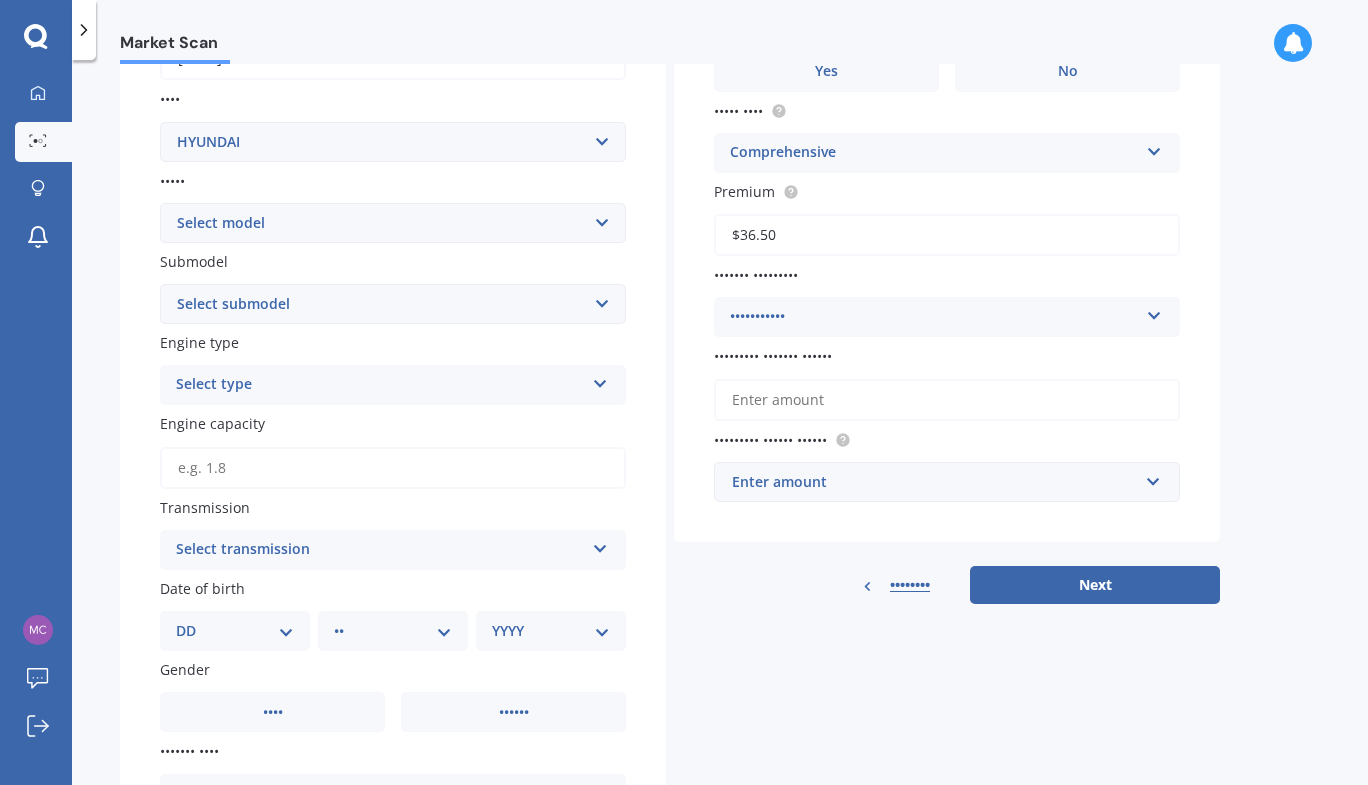 click on "Select submodel 1.6 Turbo Elite 2.0 4WD CRDi Turbo Diesel A4 2.0 4WD Petrol A4 2.0 City 2WD Petrol 2.0 City 2WD Petrol Elite A4 2.0D 4WD Elite M6SUV 2.7 V6 4WD Petrol A4 2.7 V6 4WD Petrol Elite A4 ELITE MPI 2.0P/6AT NX4E Hybrid 2WD" at bounding box center (393, 304) 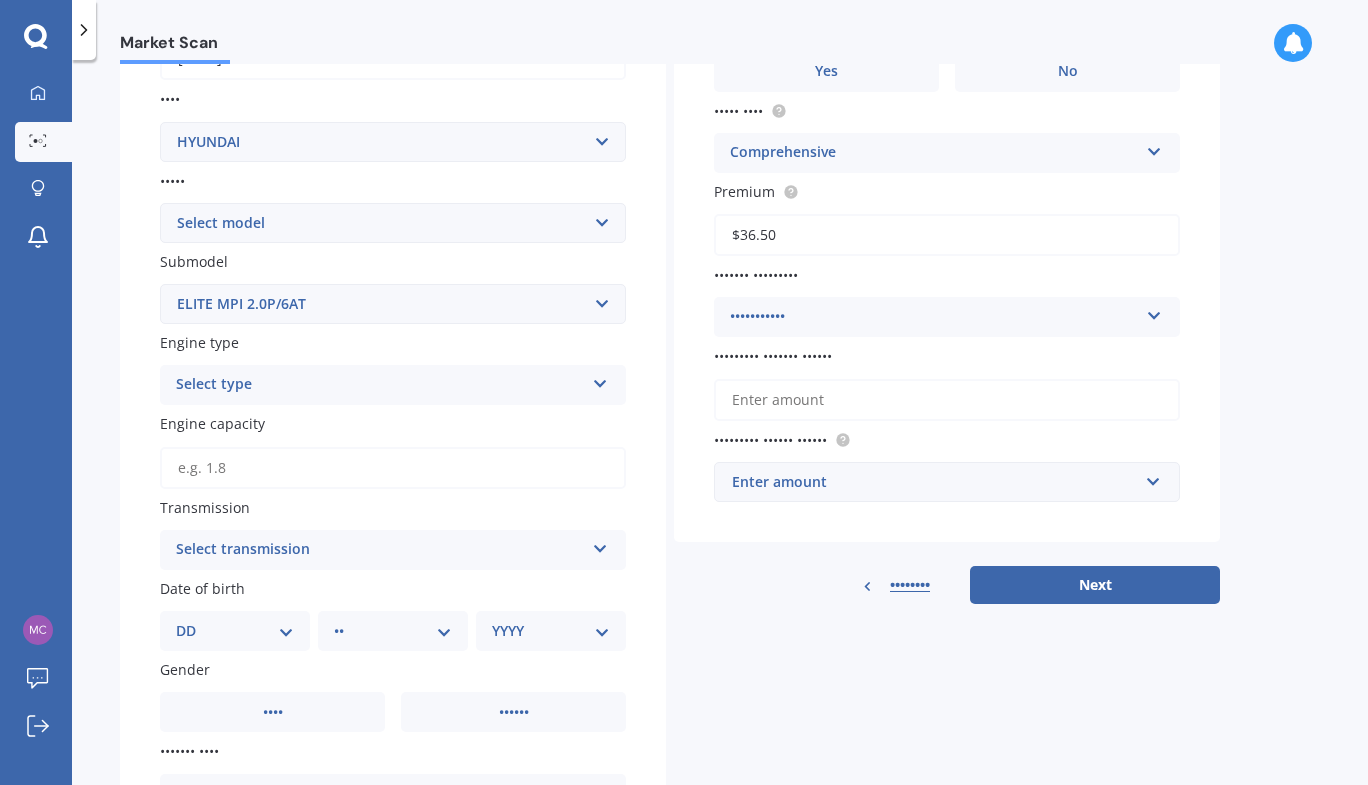 click on "Select submodel 1.6 Turbo Elite 2.0 4WD CRDi Turbo Diesel A4 2.0 4WD Petrol A4 2.0 City 2WD Petrol 2.0 City 2WD Petrol Elite A4 2.0D 4WD Elite M6SUV 2.7 V6 4WD Petrol A4 2.7 V6 4WD Petrol Elite A4 ELITE MPI 2.0P/6AT NX4E Hybrid 2WD" at bounding box center [393, 304] 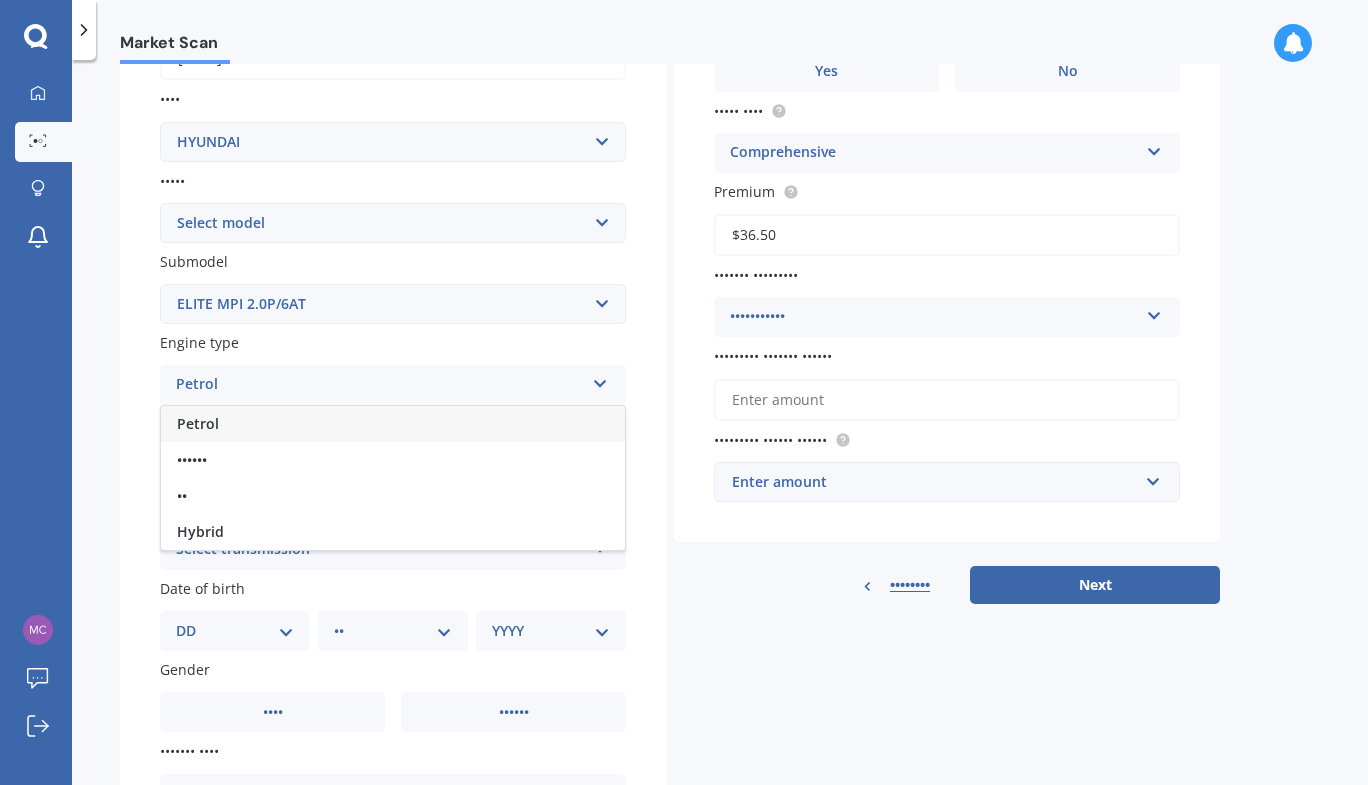 click on "Petrol" at bounding box center [393, 424] 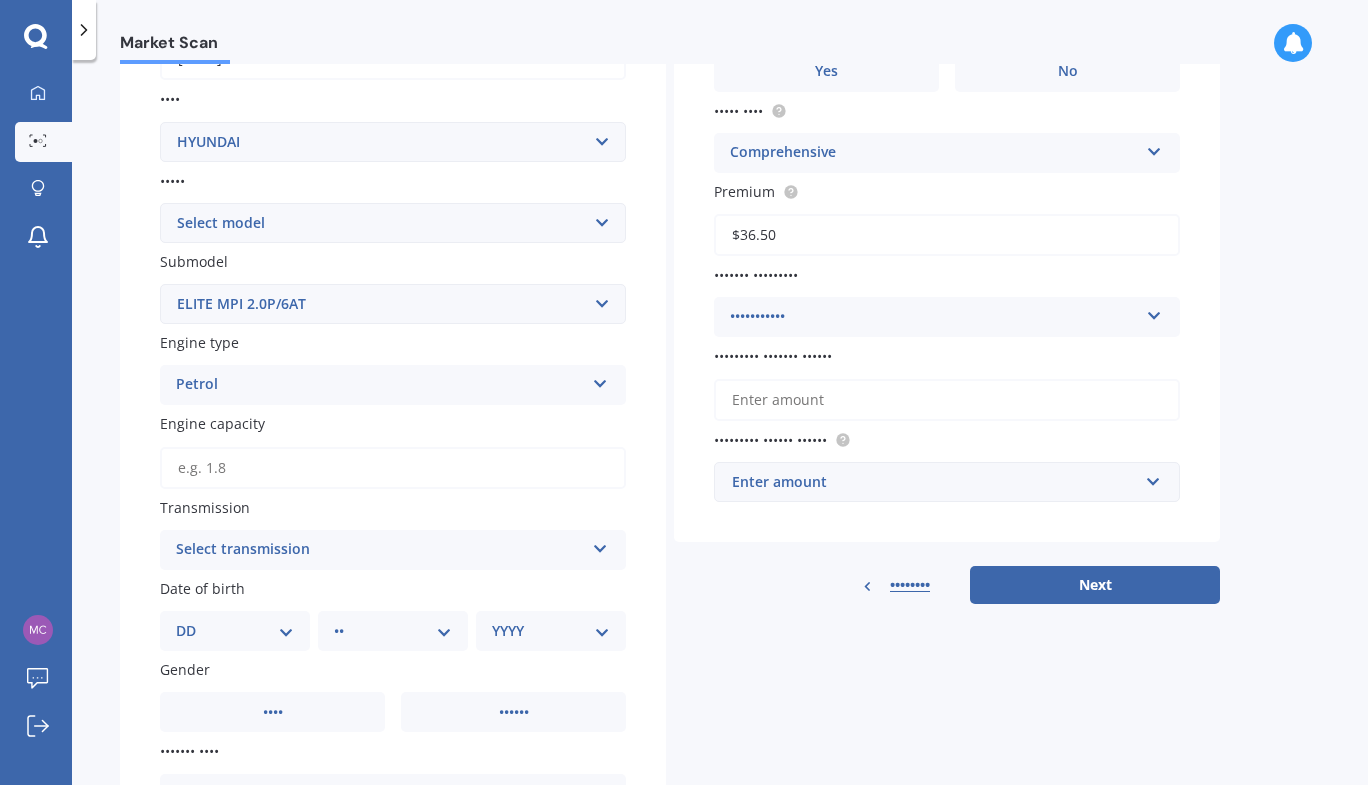 click on "Engine capacity" at bounding box center [393, 468] 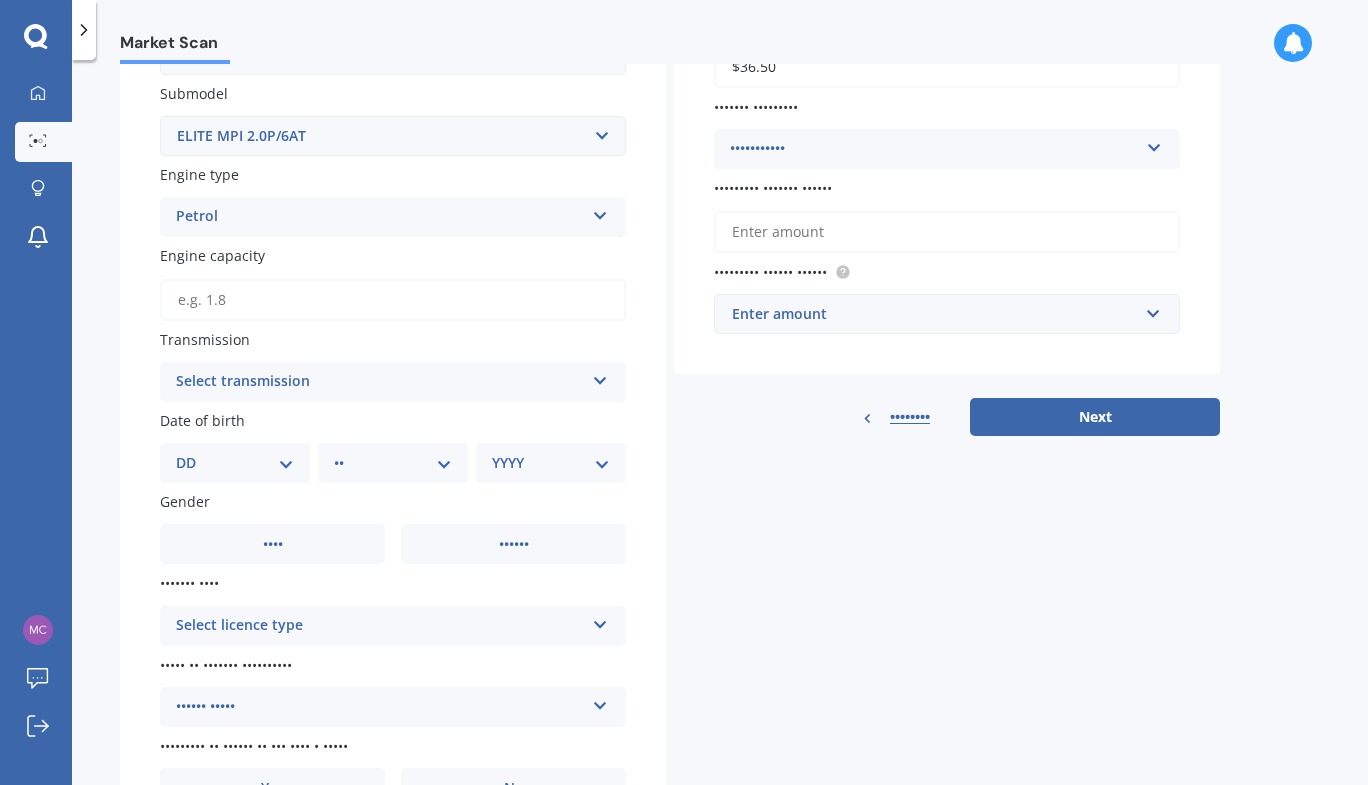 scroll, scrollTop: 524, scrollLeft: 0, axis: vertical 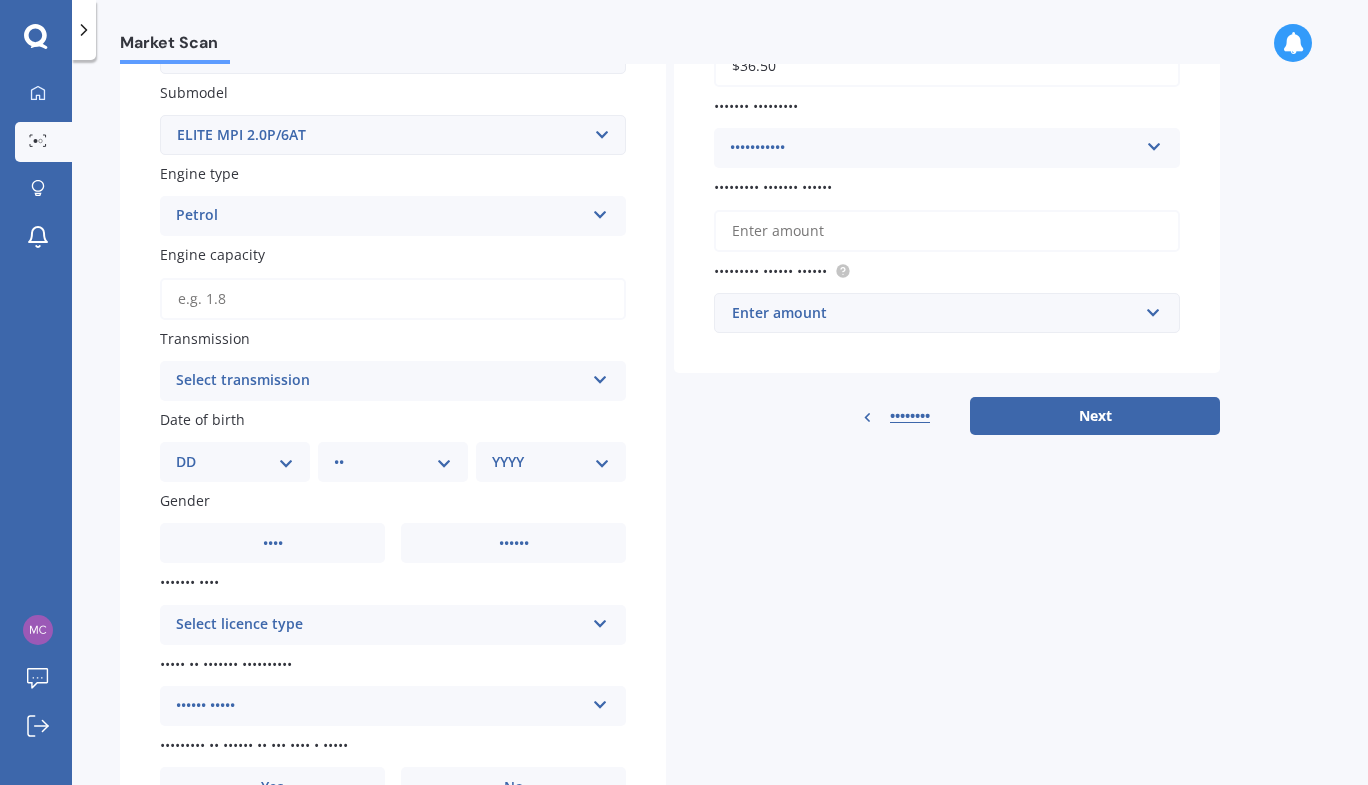 click on "Select transmission" at bounding box center [380, 381] 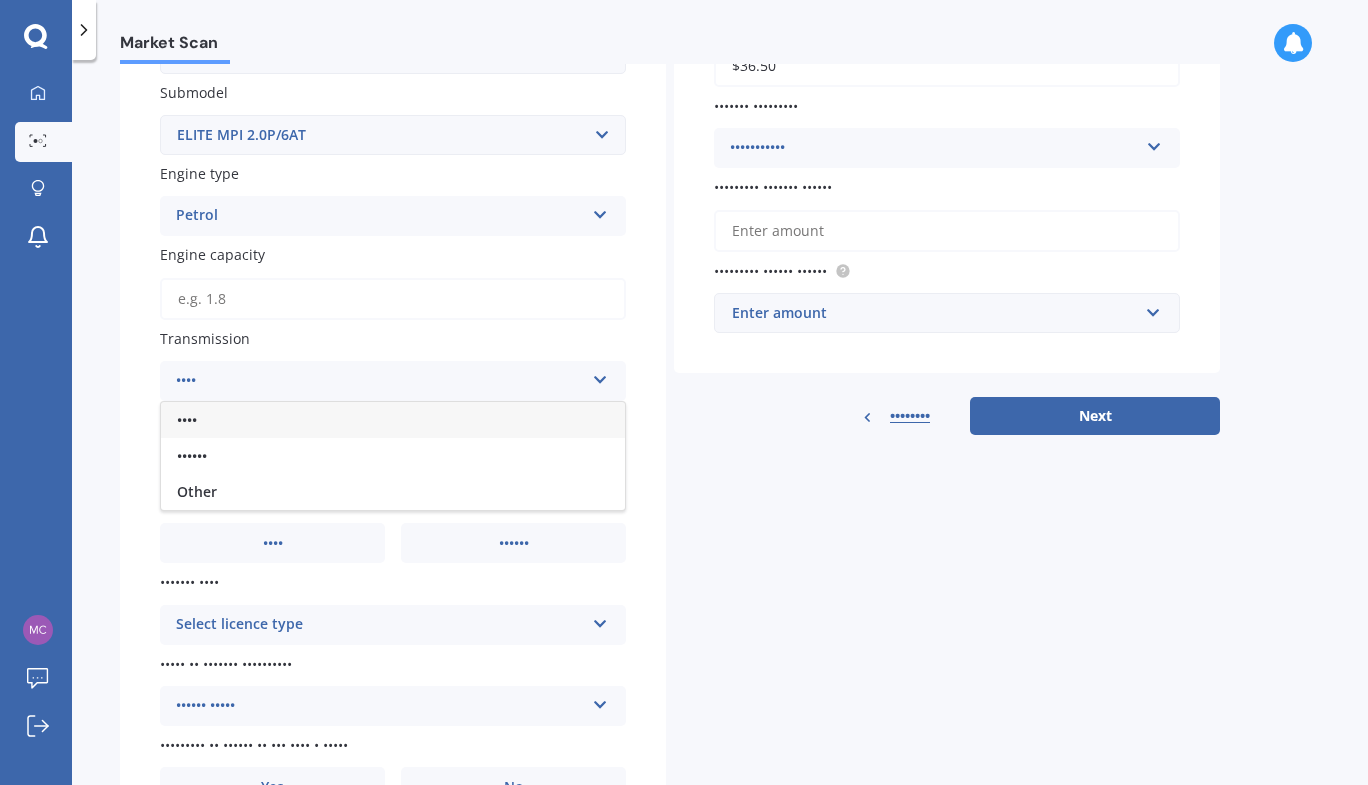 click on "••••" at bounding box center (393, 420) 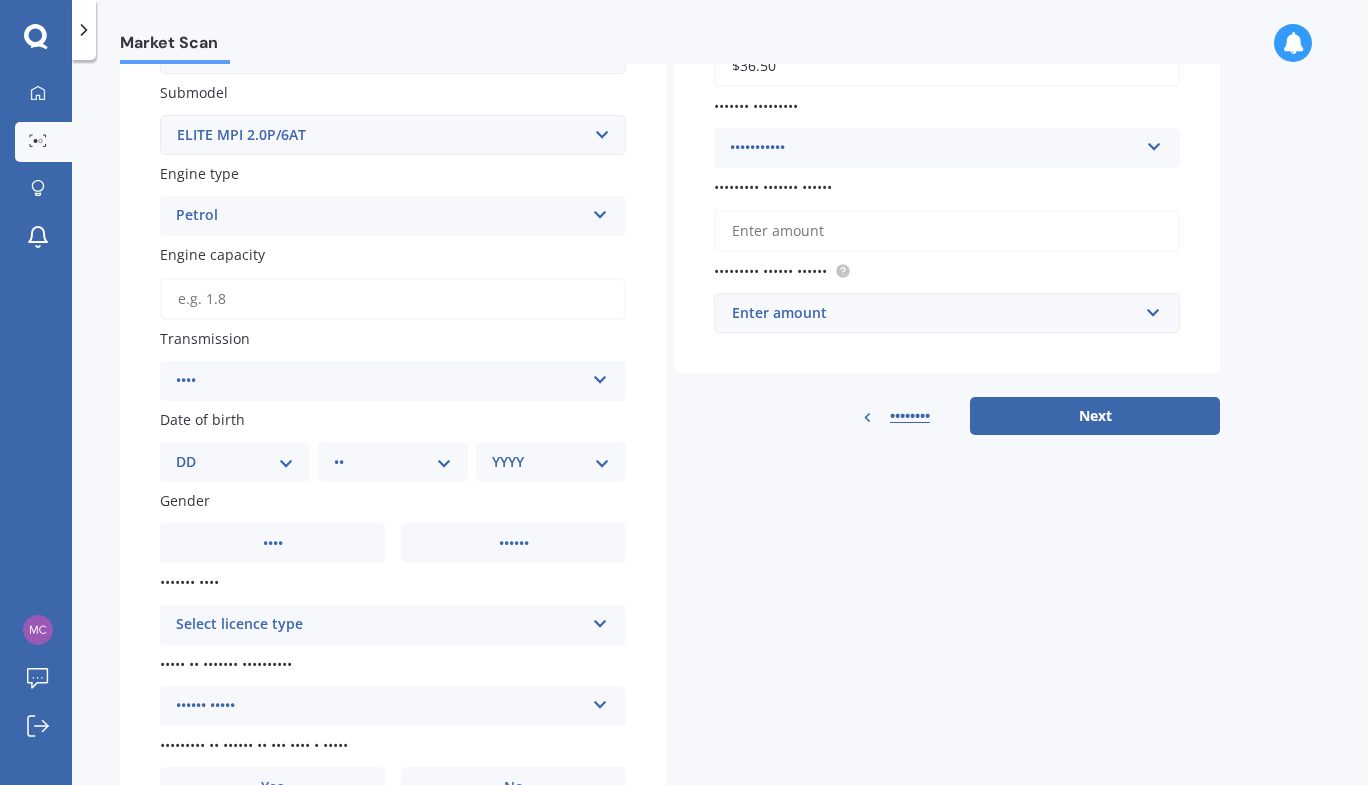 click on "DD 01 02 03 04 05 06 07 08 09 10 11 12 13 14 15 16 17 18 19 20 21 22 23 24 25 26 27 28 29 30 31" at bounding box center [235, 462] 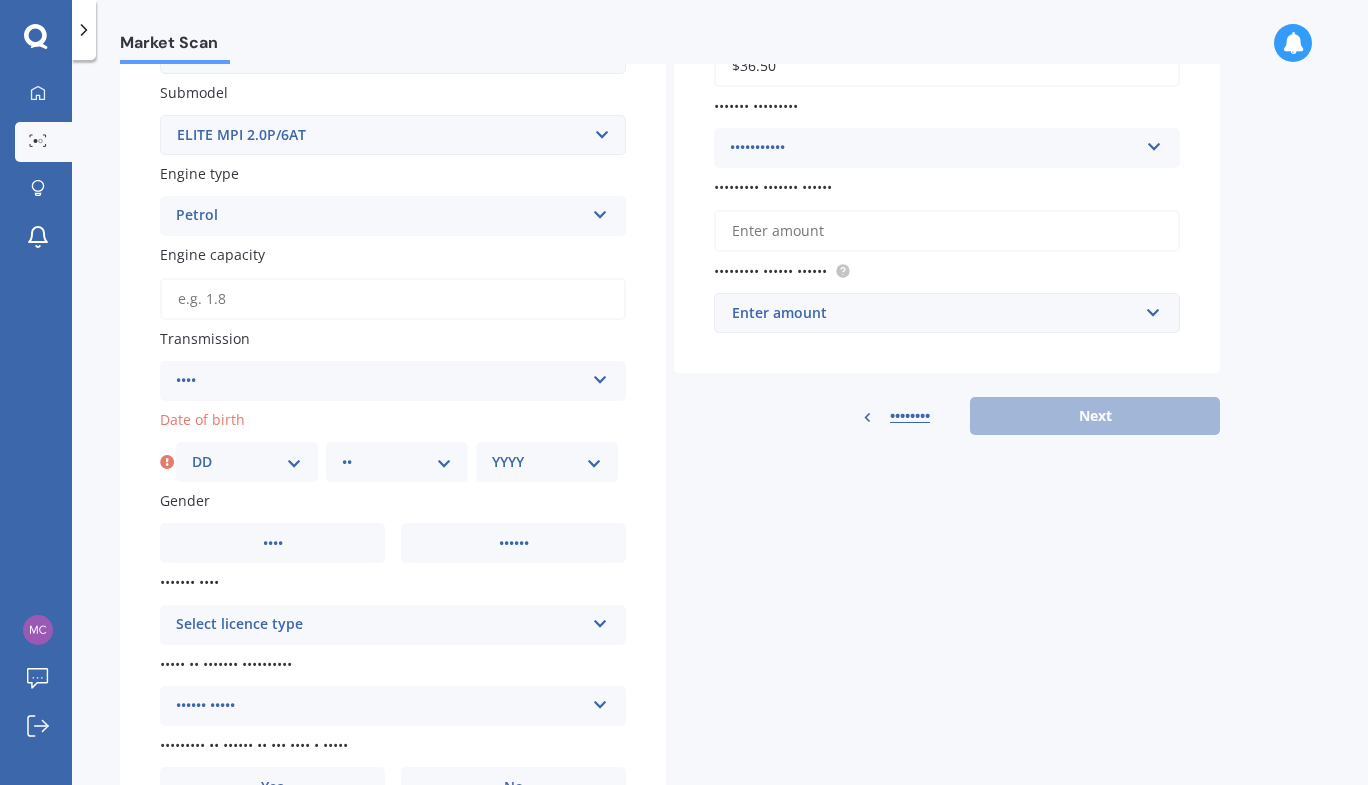 click on "•• •• •• •• •• •• •• •• •• •• •• •• ••" at bounding box center [397, 462] 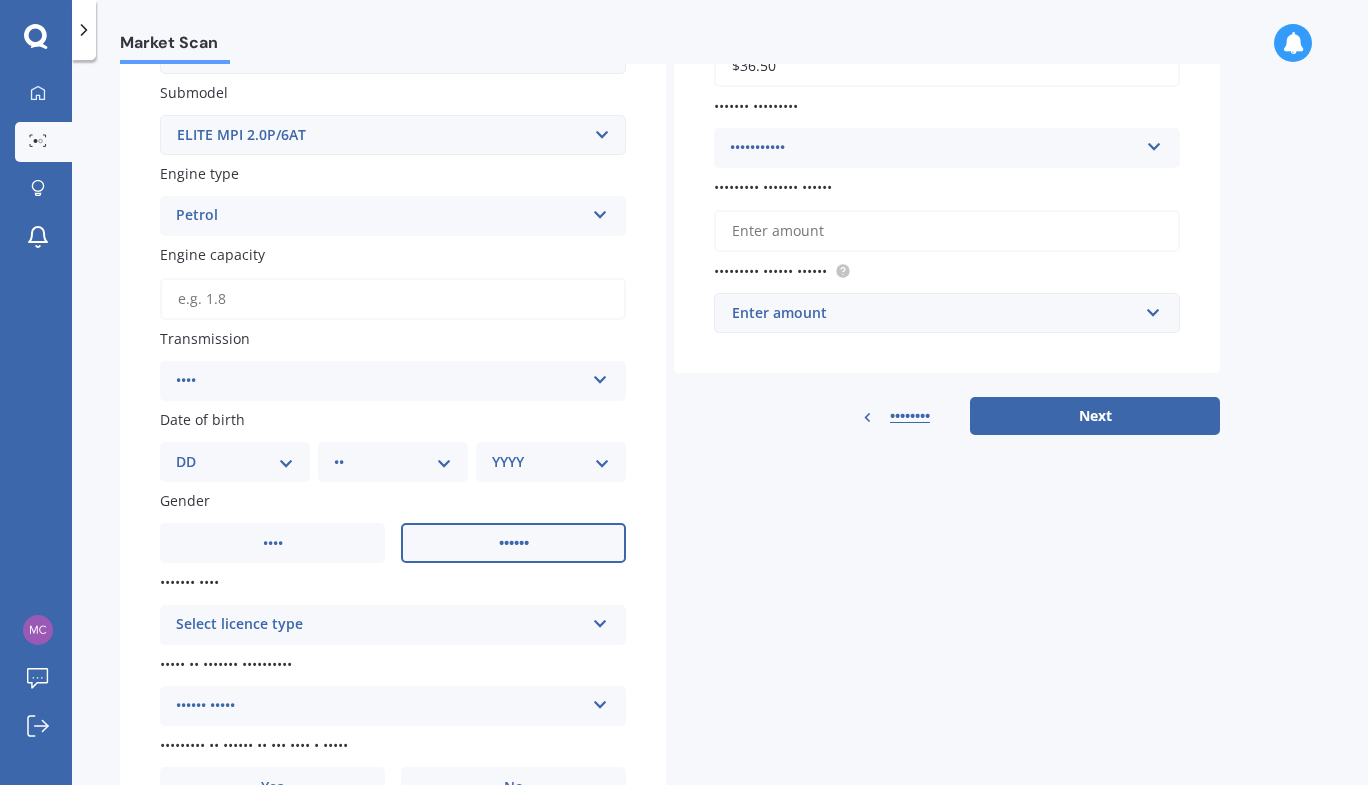 click on "••••••" at bounding box center (513, 543) 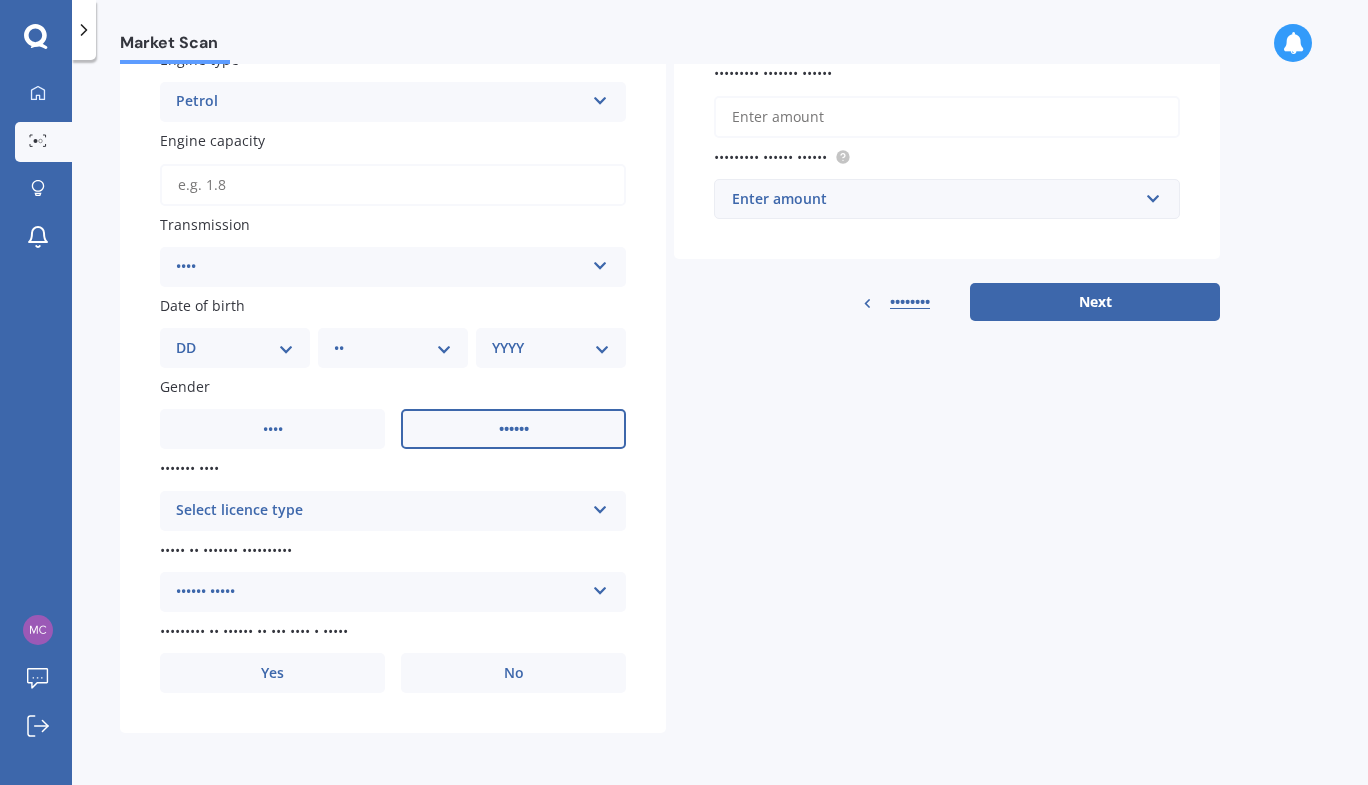click on "Select licence type" at bounding box center (380, 511) 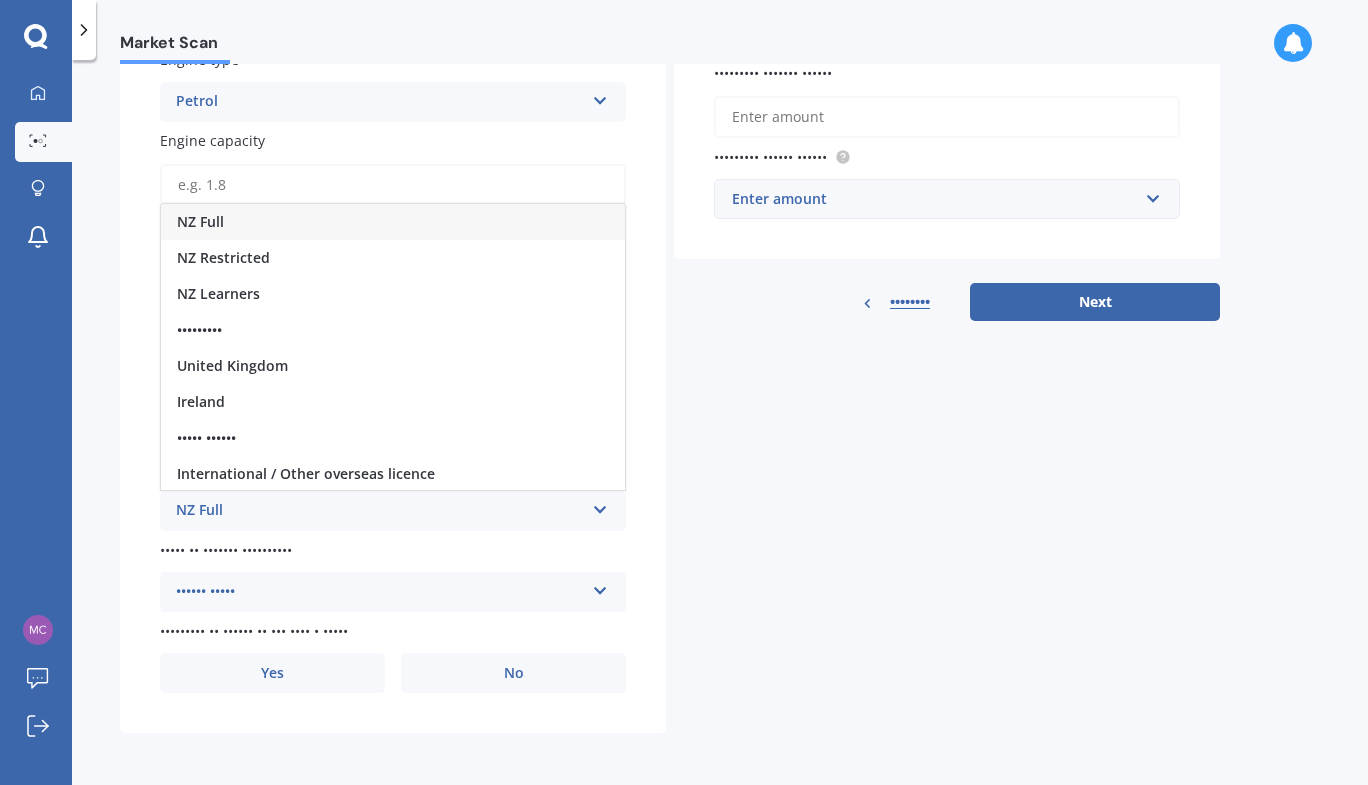 click on "NZ Full" at bounding box center (393, 222) 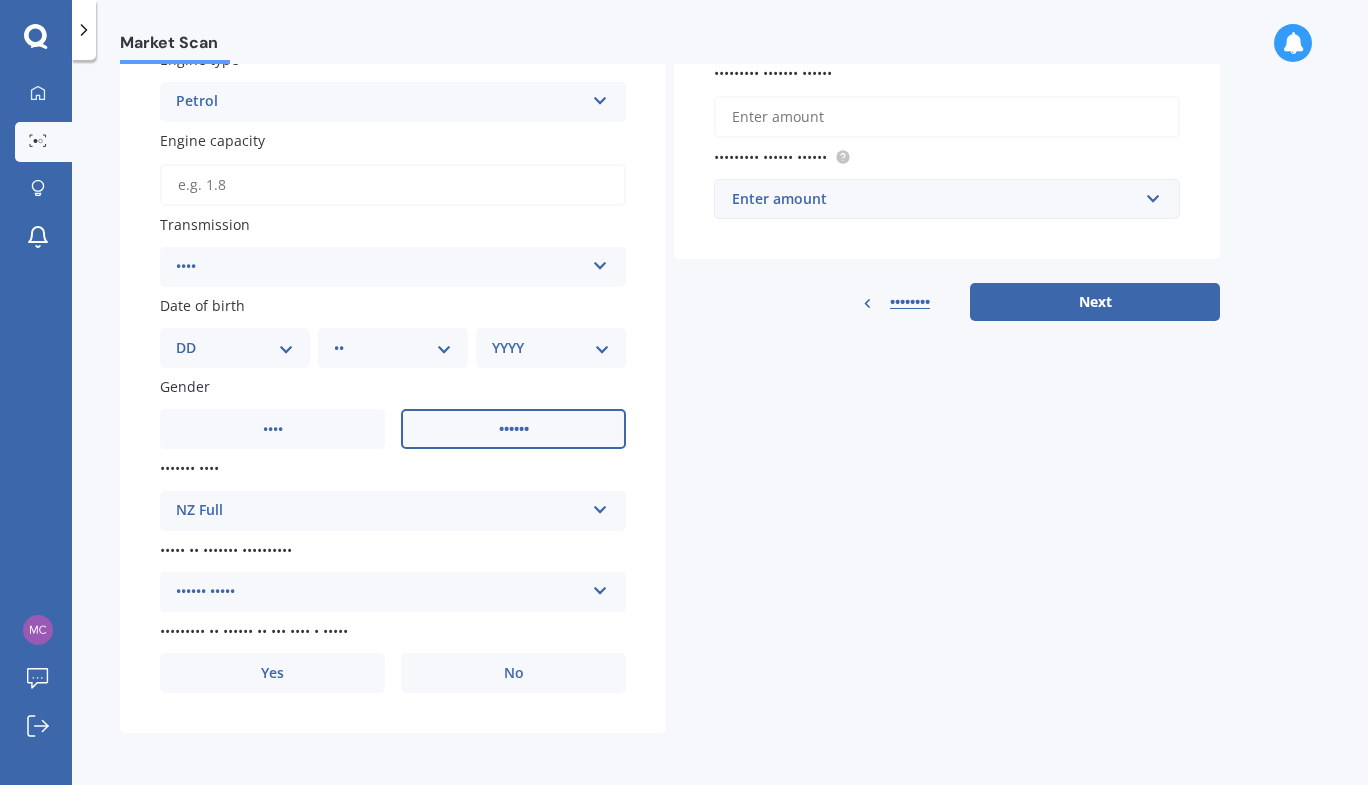 click on "•••••• •••••" at bounding box center (380, 592) 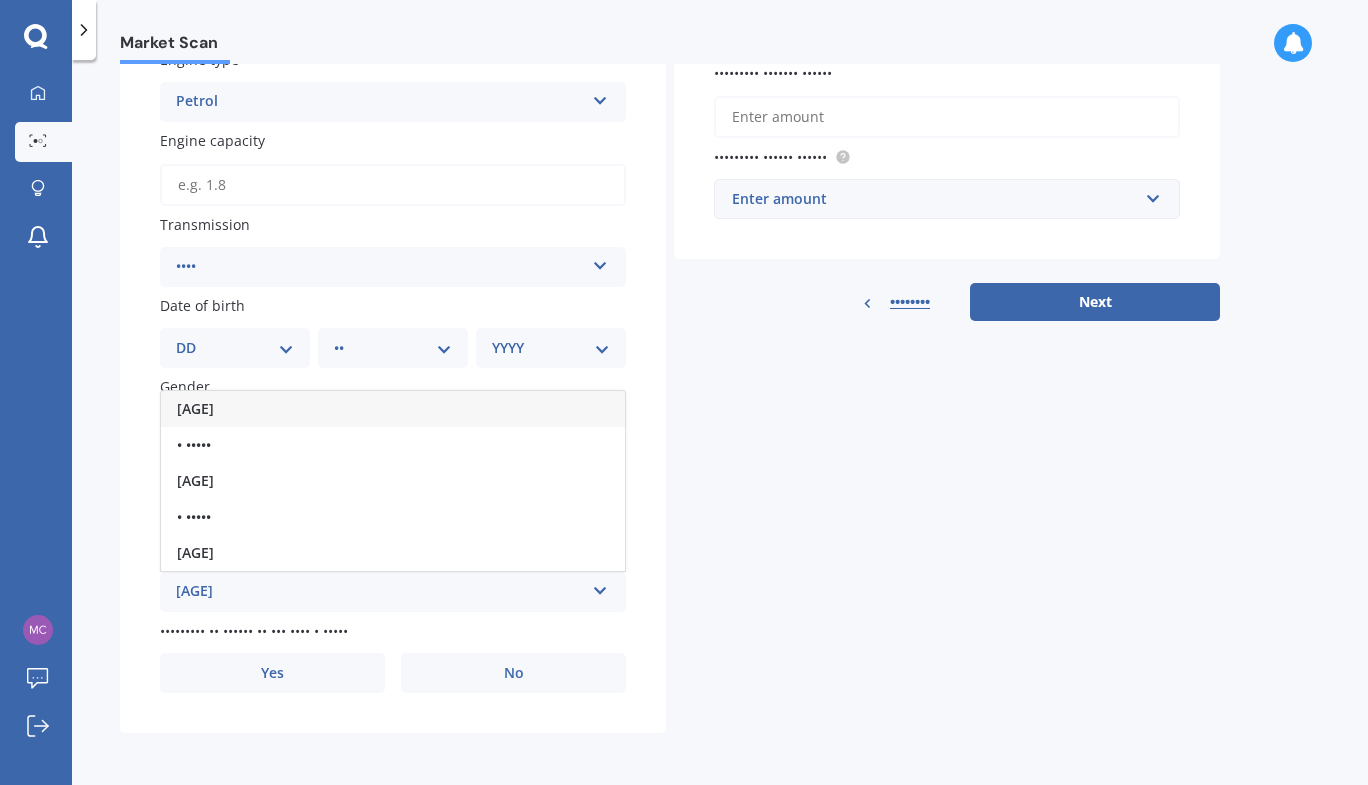 click on "[AGE]" at bounding box center [195, 408] 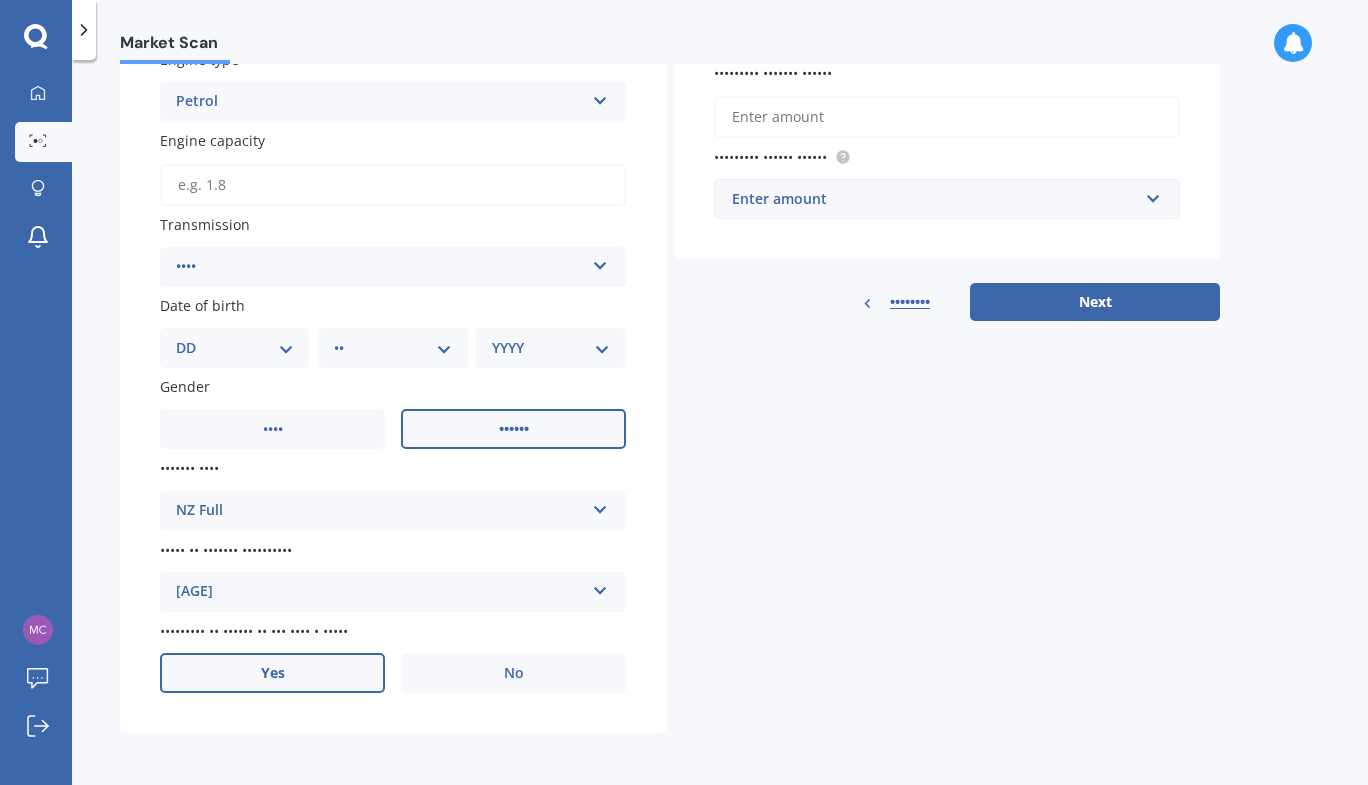 click on "Yes" at bounding box center (272, 429) 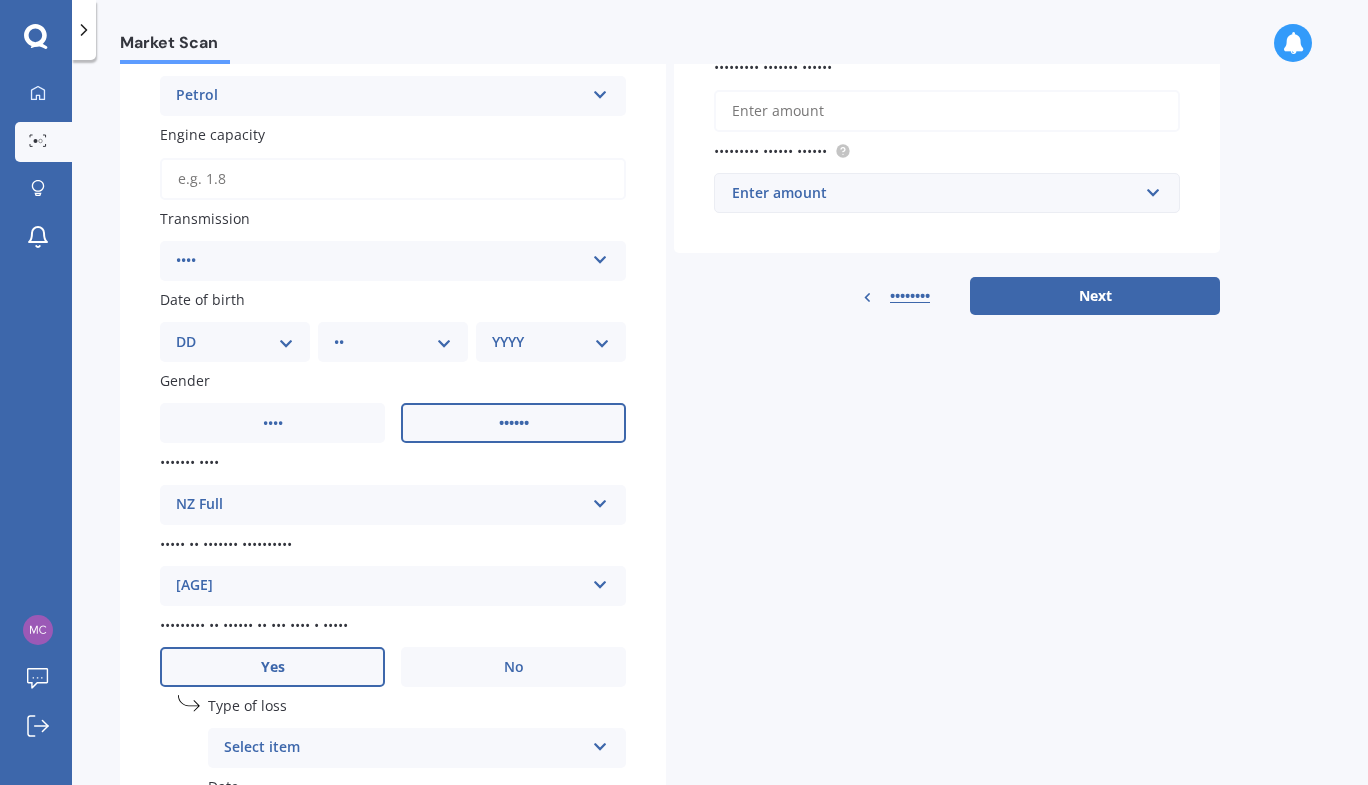 scroll, scrollTop: 862, scrollLeft: 0, axis: vertical 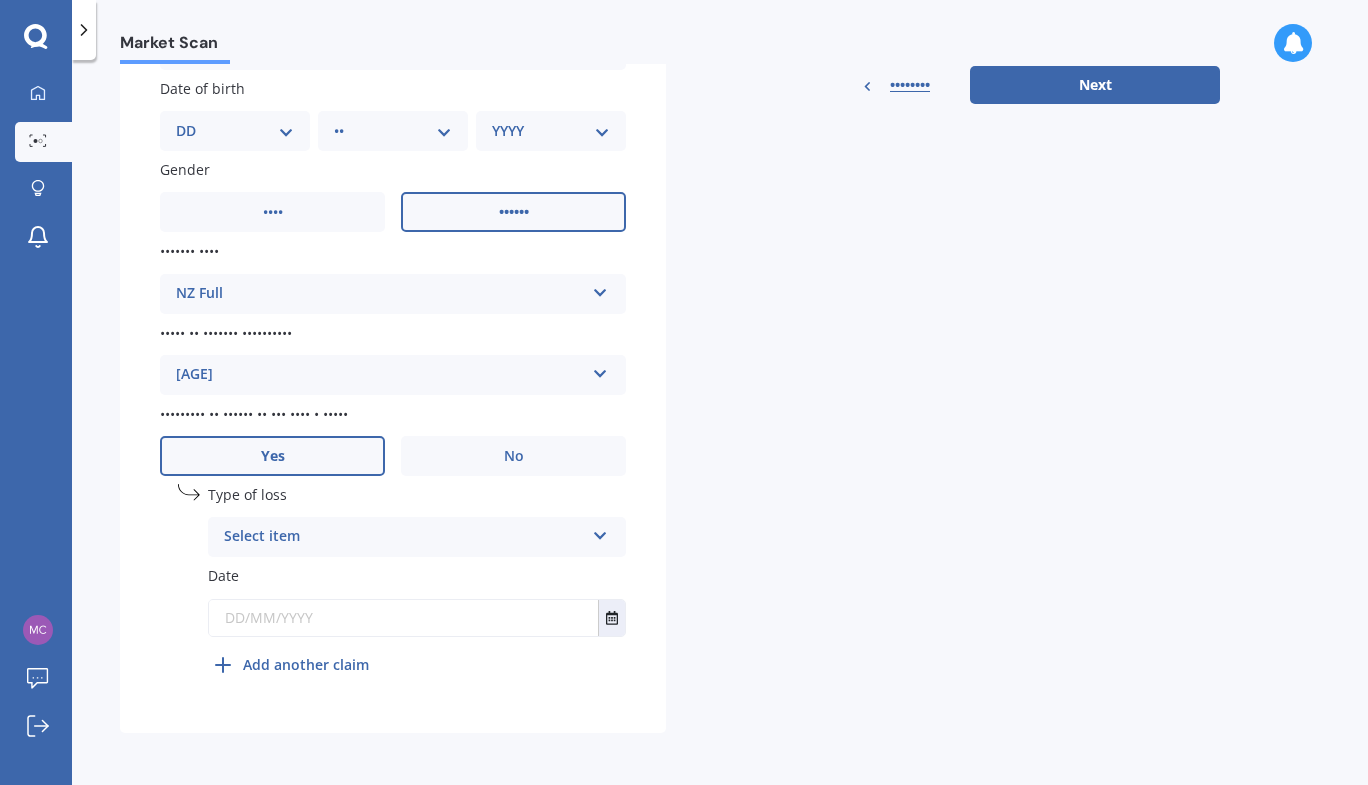 click on "Select item At fault accident Not at fault accident" at bounding box center [417, 537] 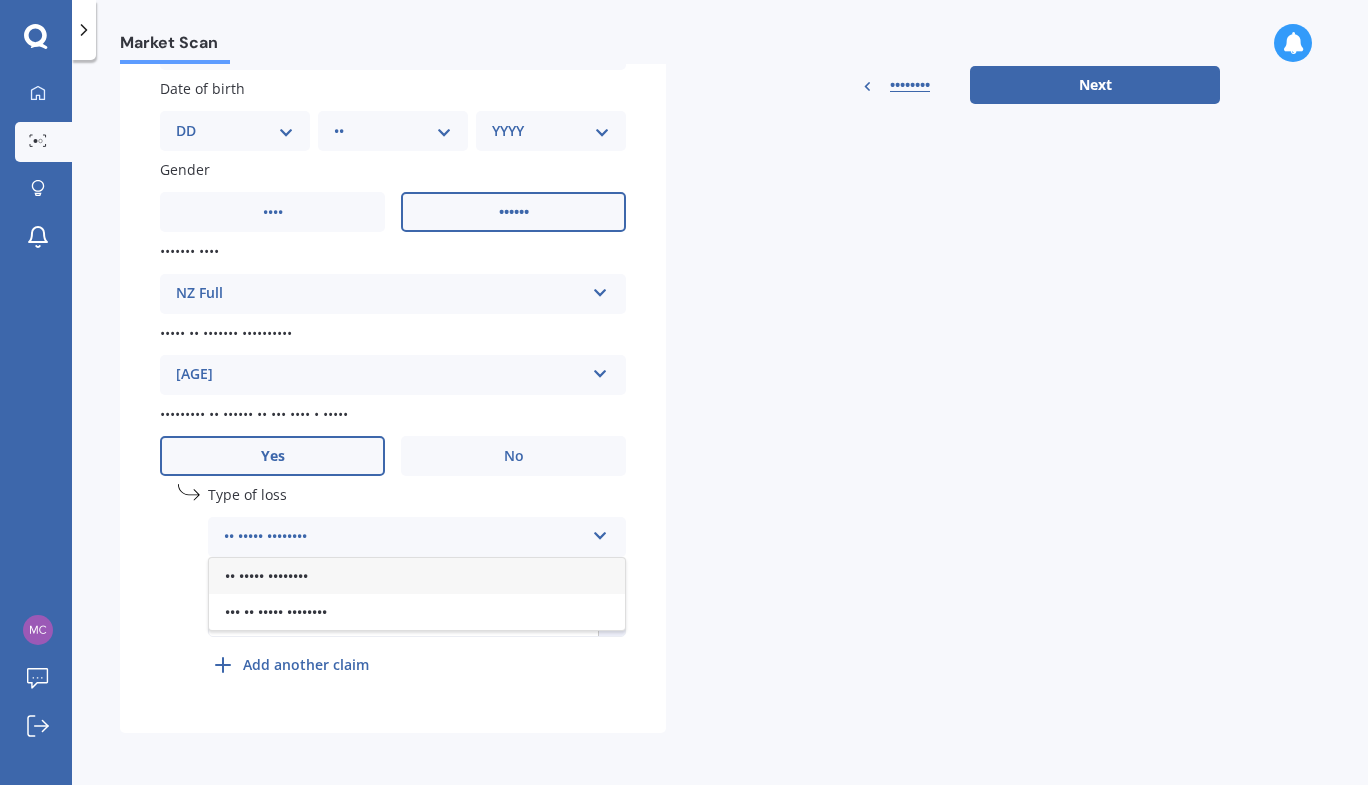 click on "•• ••••• ••••••••" at bounding box center (266, 575) 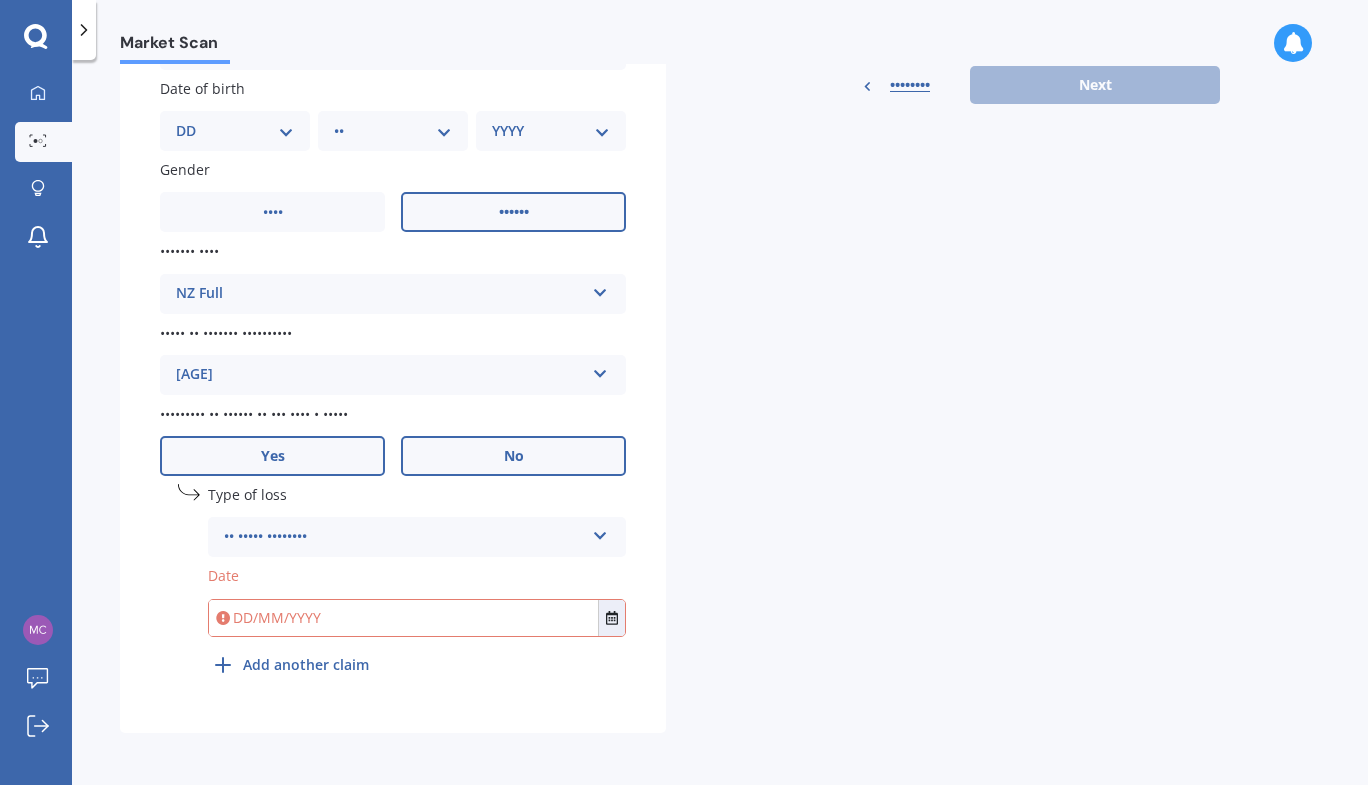 click on "No" at bounding box center (513, 212) 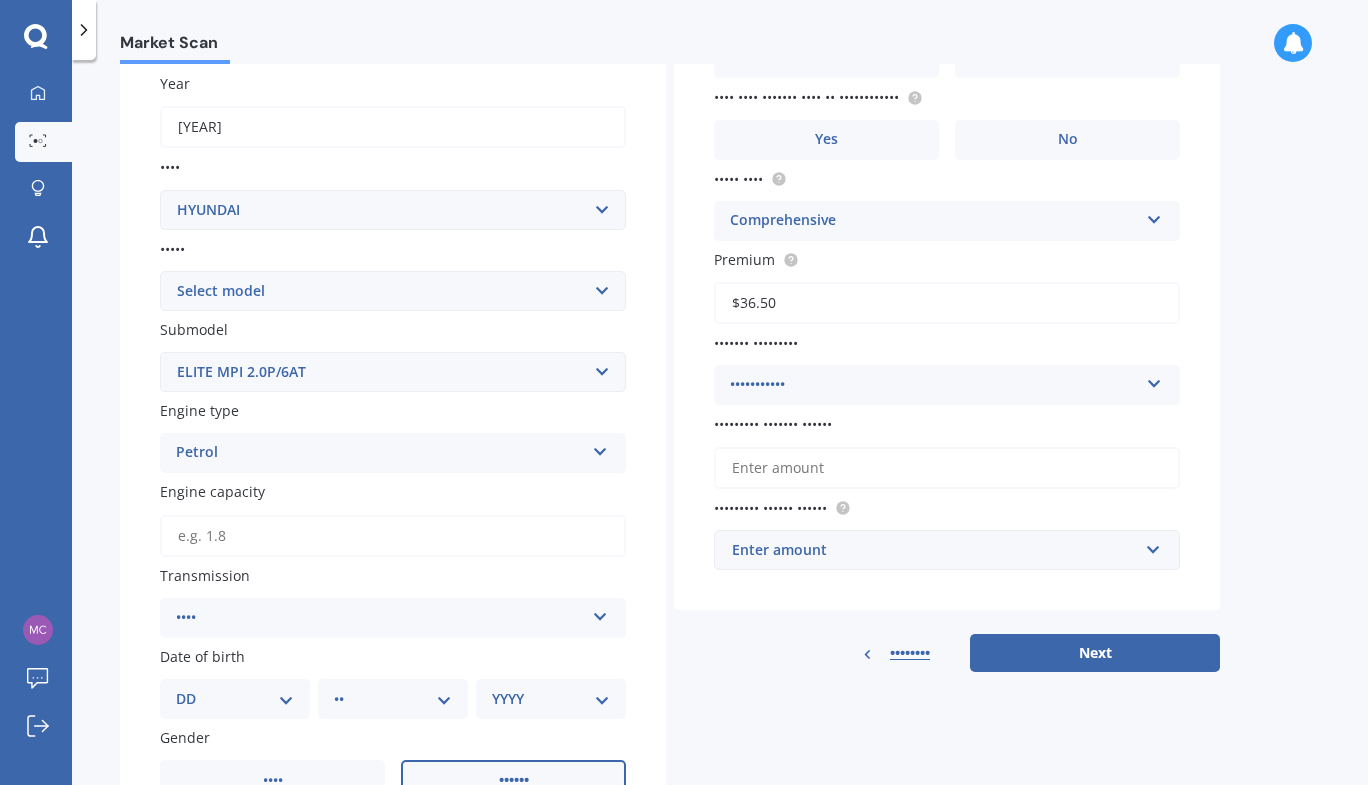 scroll, scrollTop: 0, scrollLeft: 0, axis: both 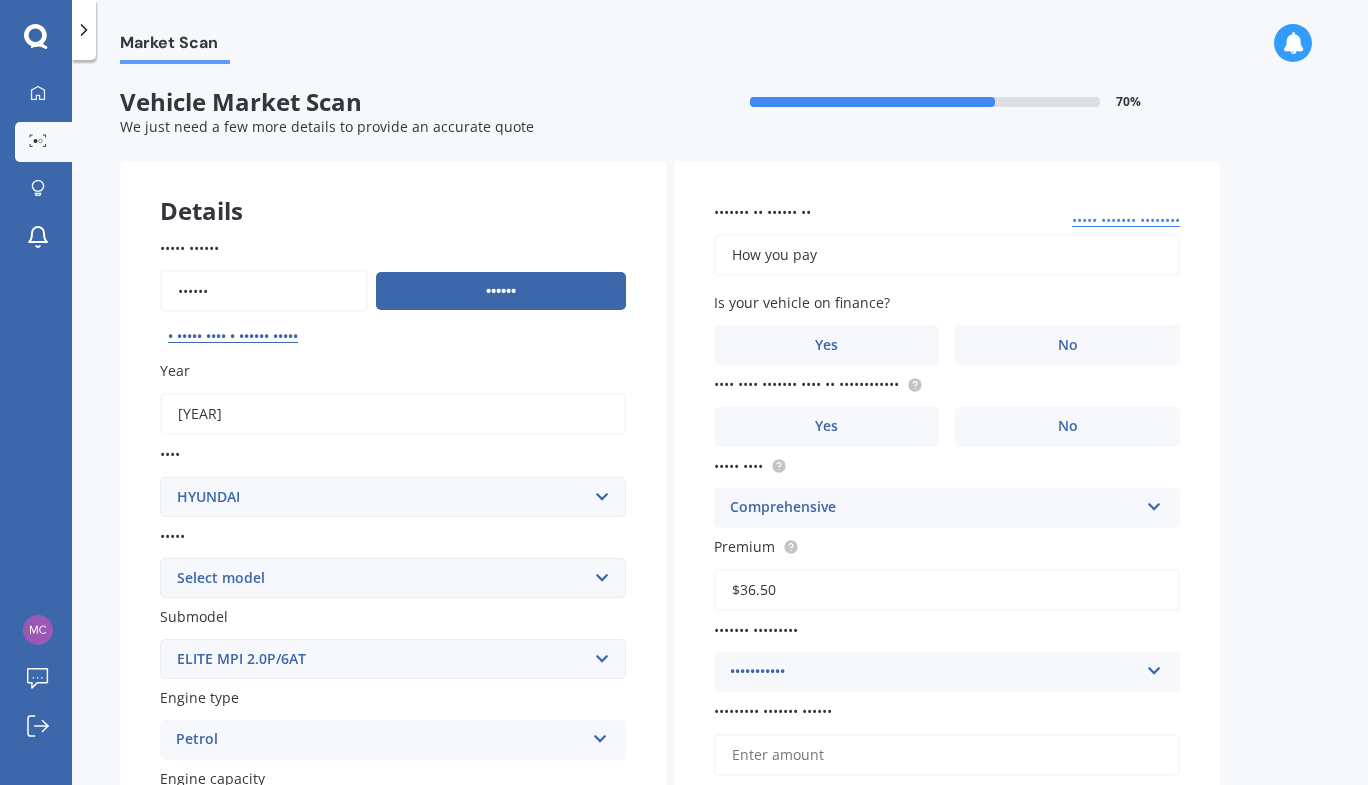 click on "How you pay" at bounding box center [947, 255] 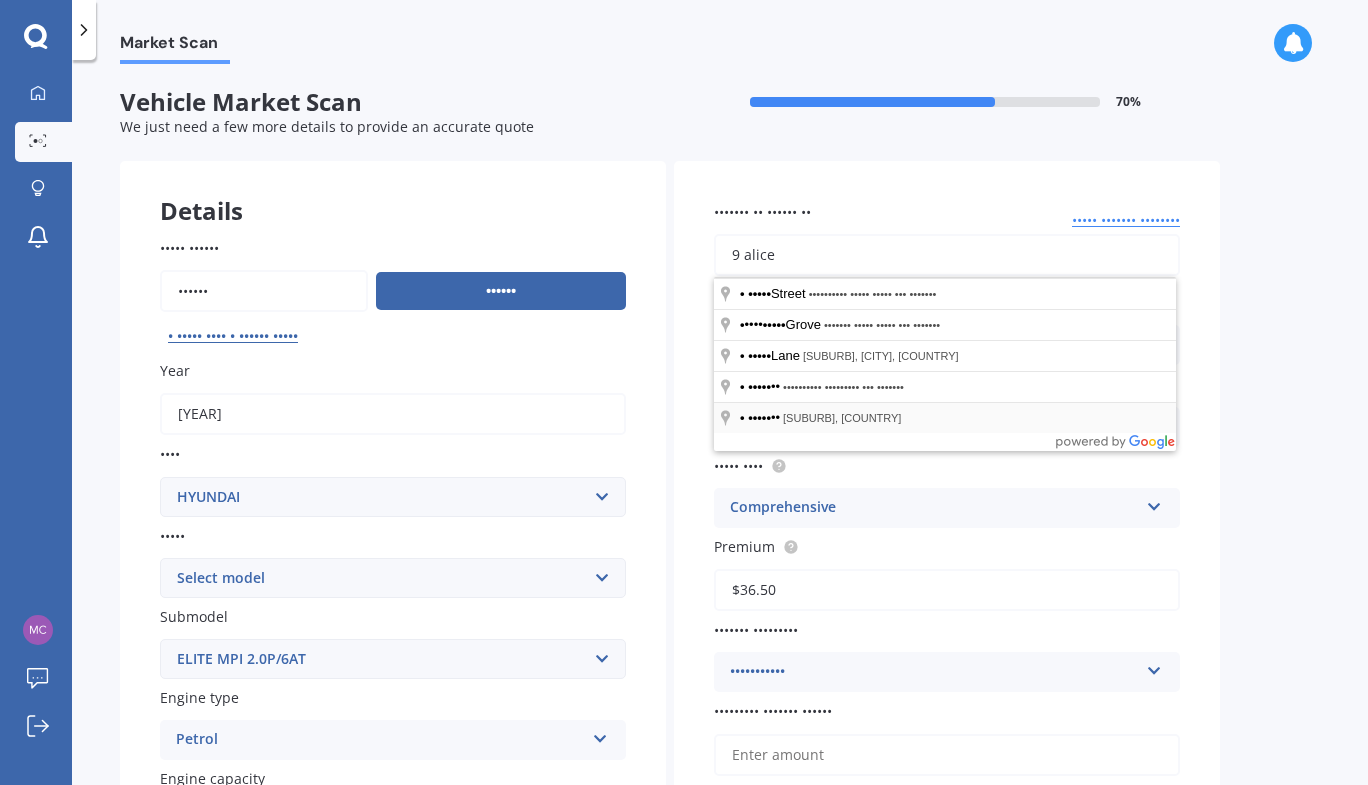 type on "9 alice" 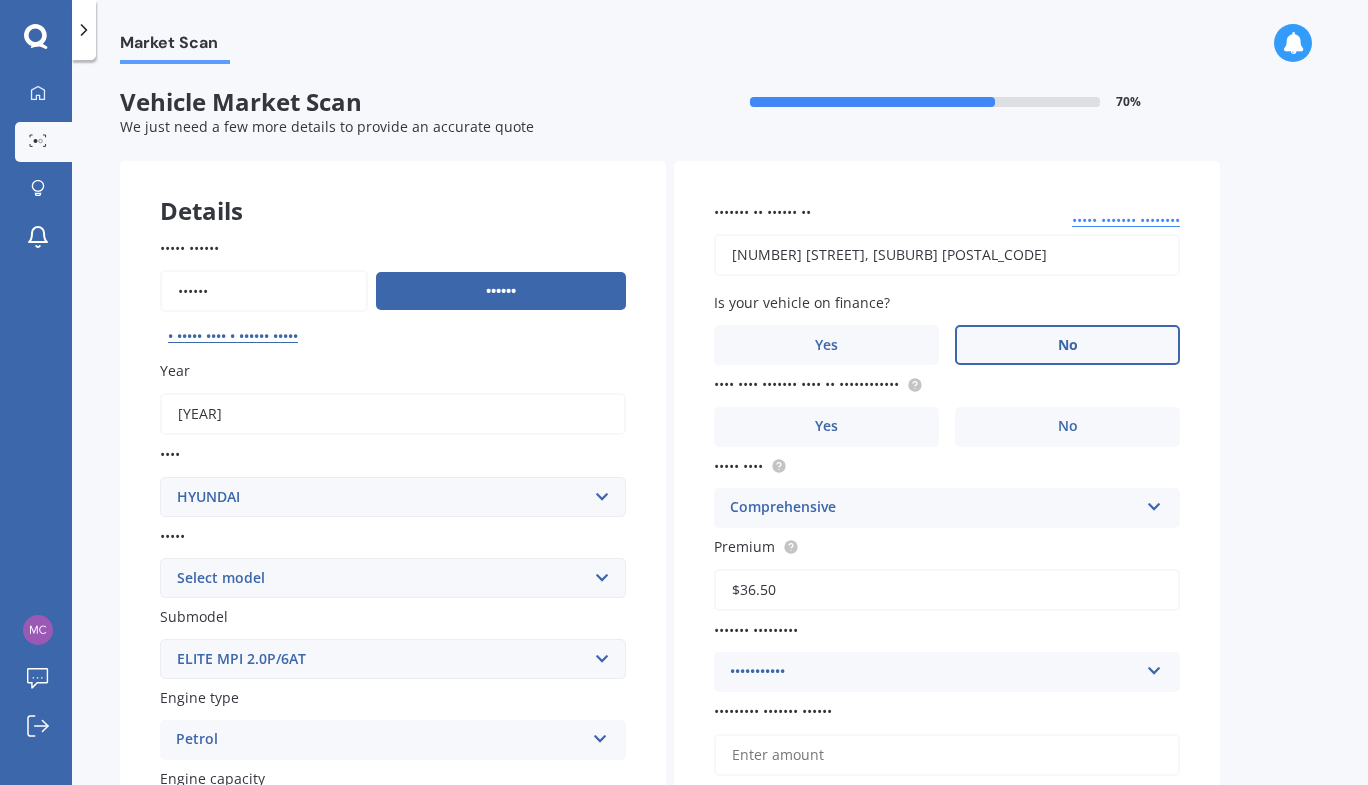 click on "No" at bounding box center (513, 1067) 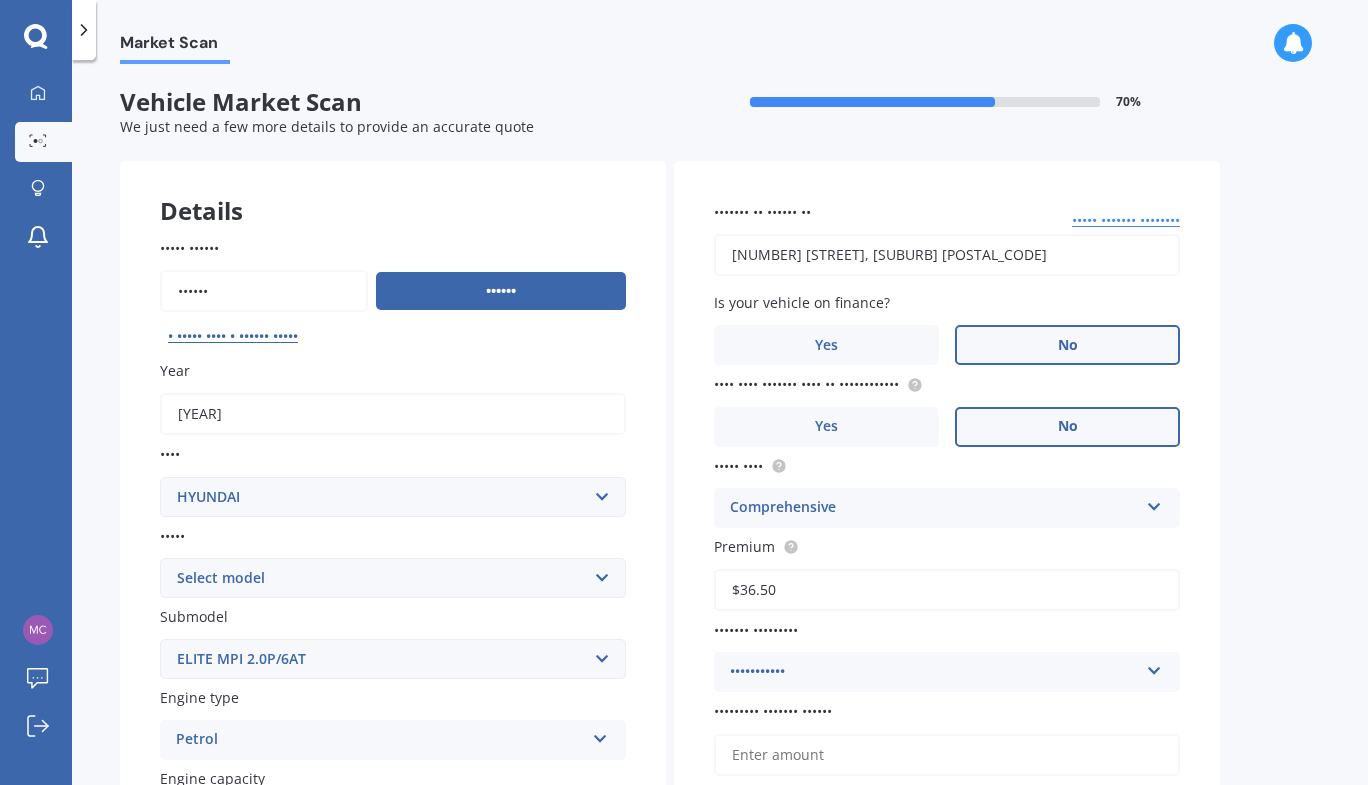click on "No" at bounding box center (513, 1067) 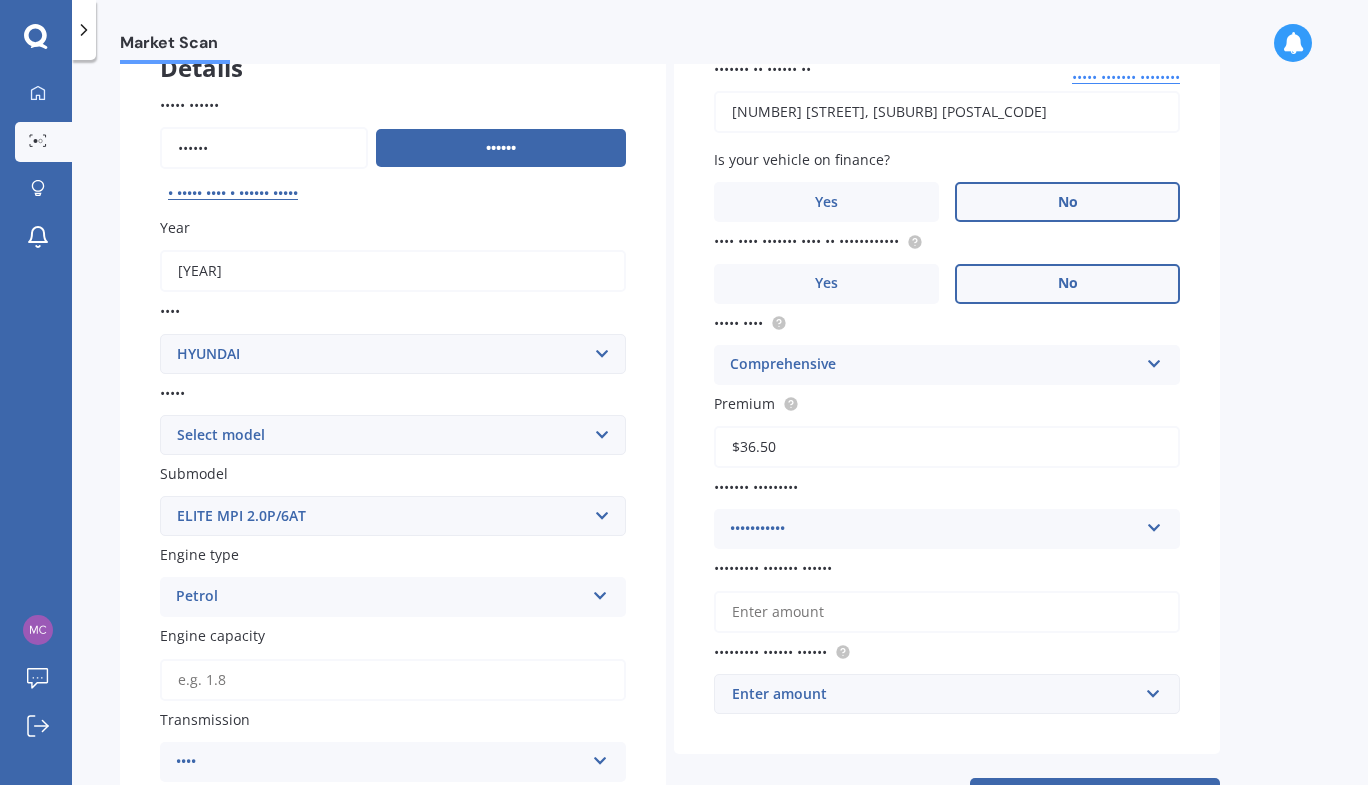scroll, scrollTop: 195, scrollLeft: 0, axis: vertical 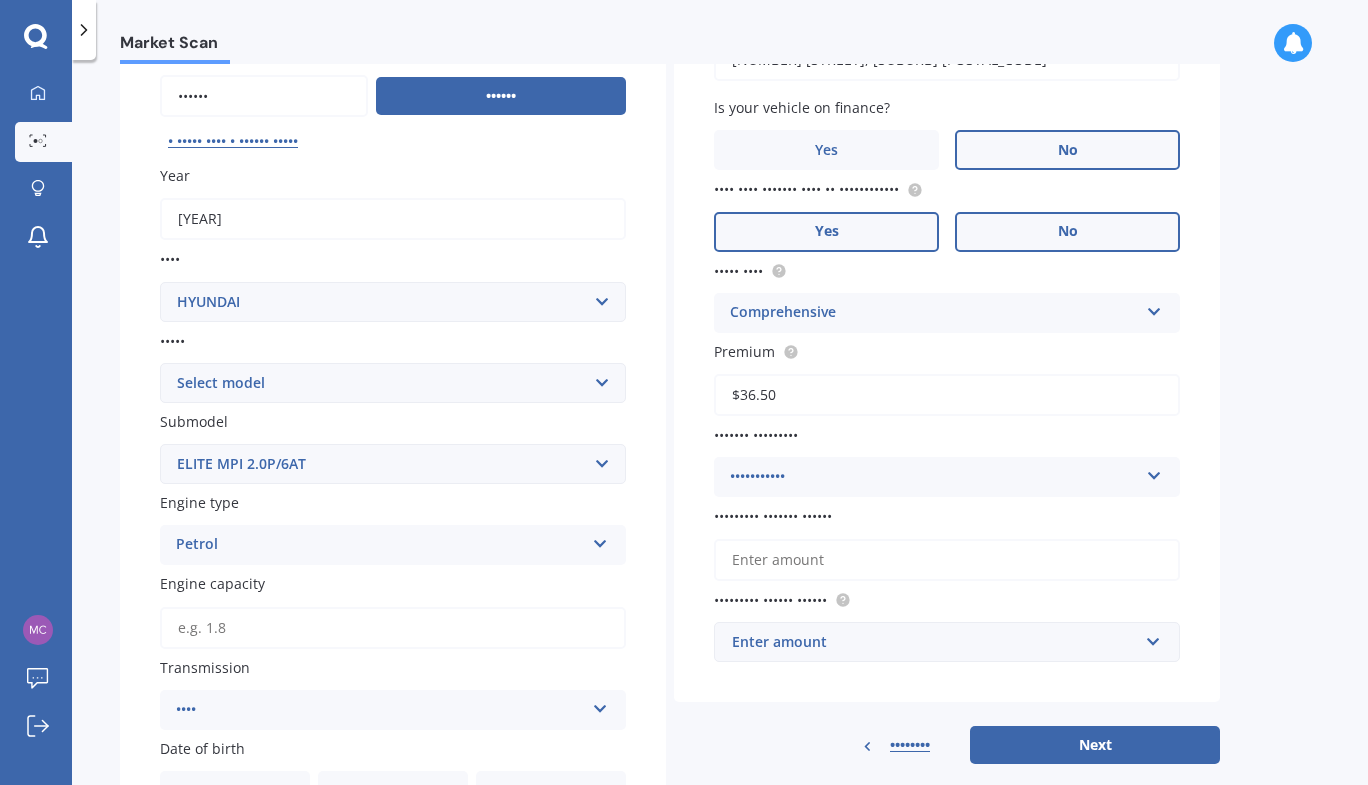 click on "Yes" at bounding box center (272, 872) 